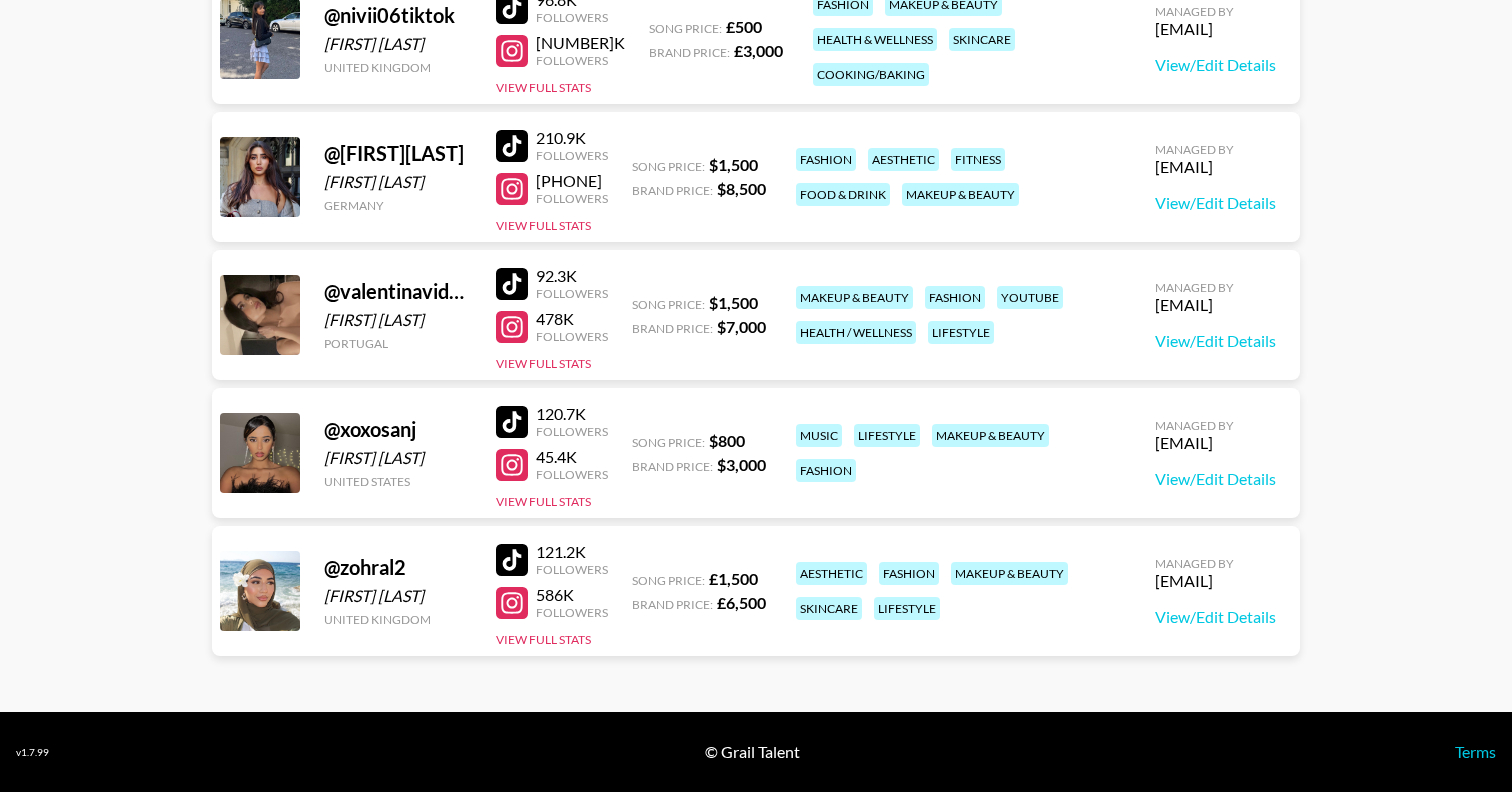 scroll, scrollTop: 0, scrollLeft: 0, axis: both 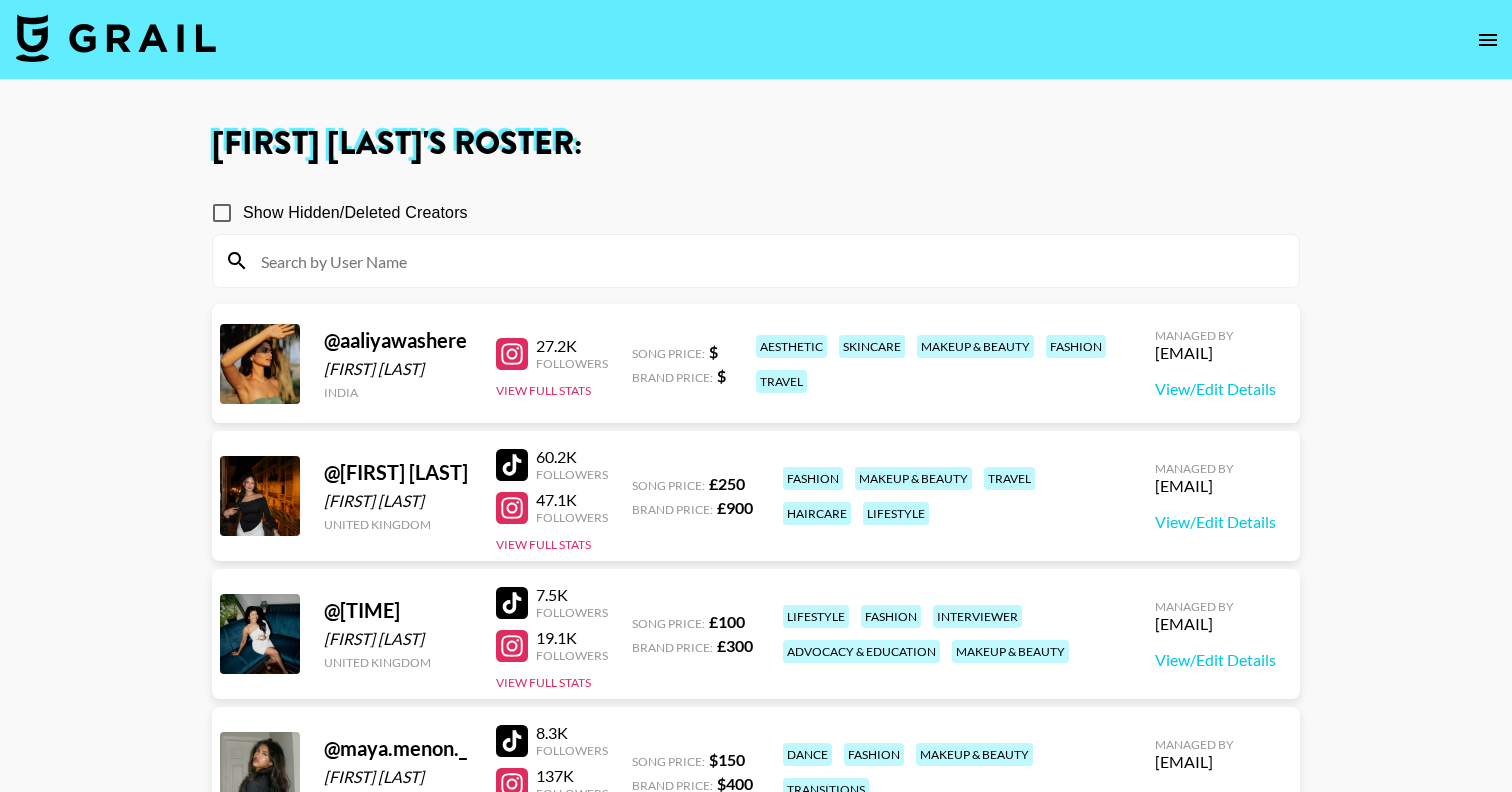 click at bounding box center [756, 40] 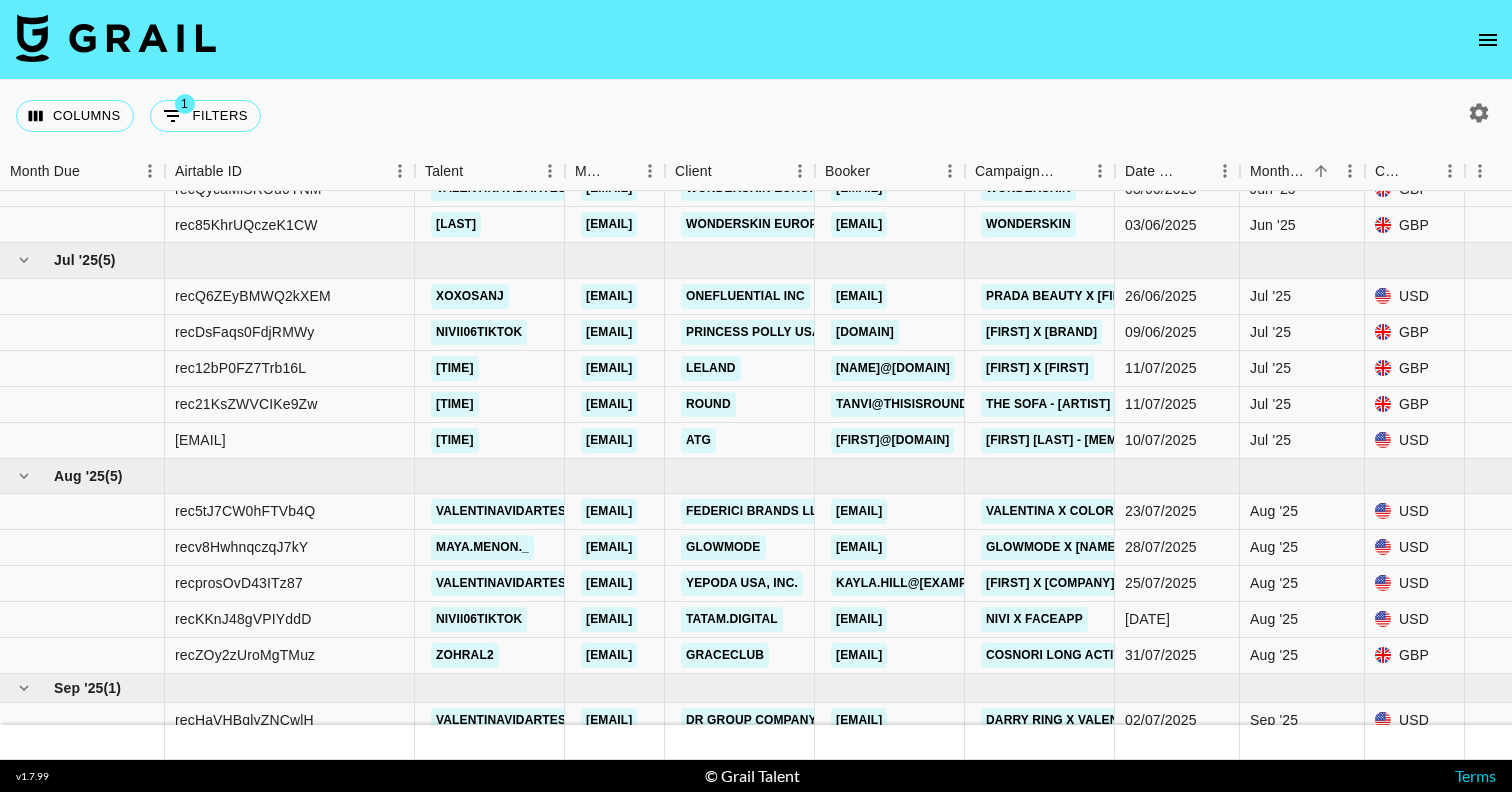 scroll, scrollTop: 105, scrollLeft: 0, axis: vertical 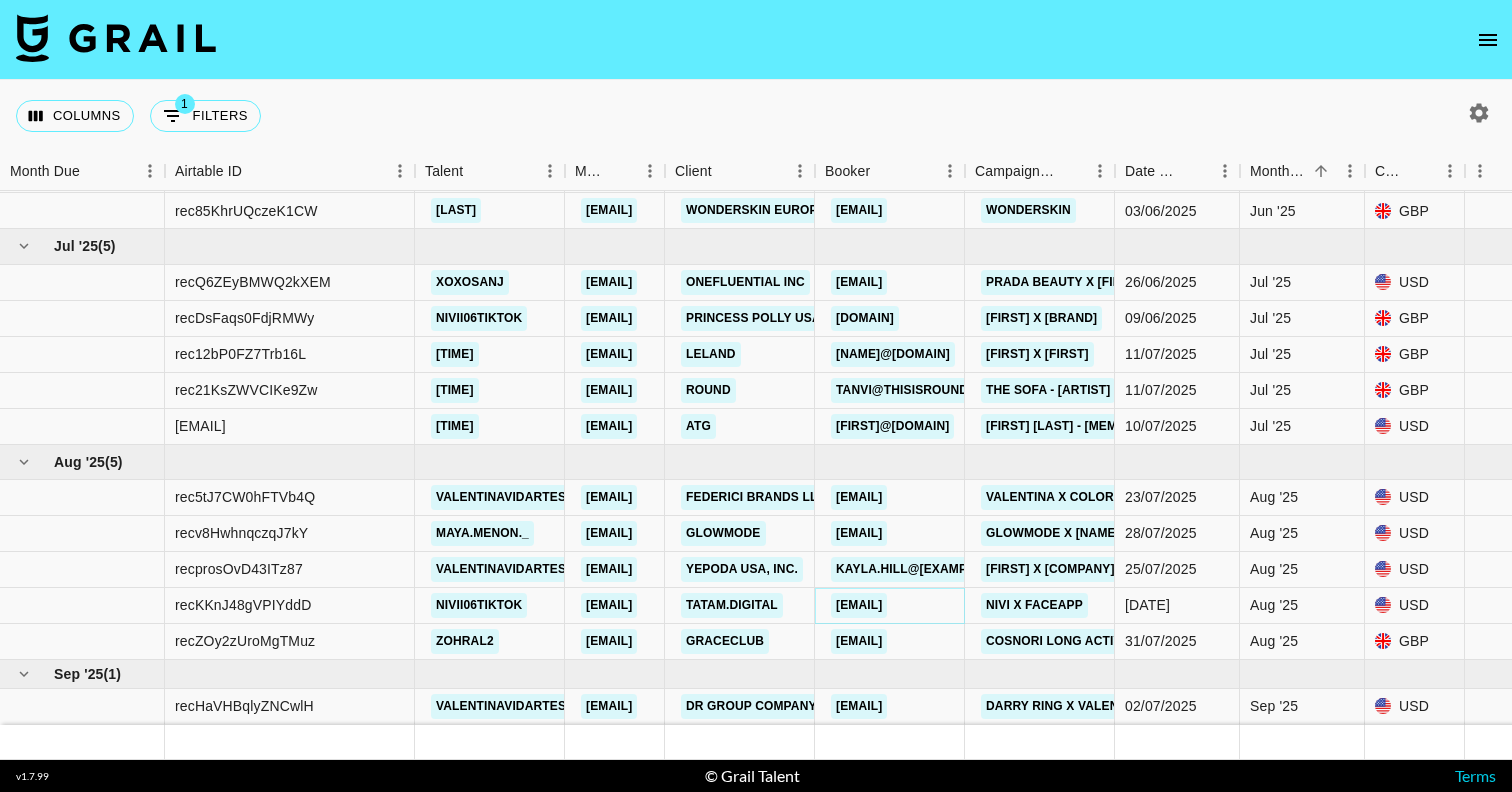 click on "[EMAIL]" at bounding box center (859, 605) 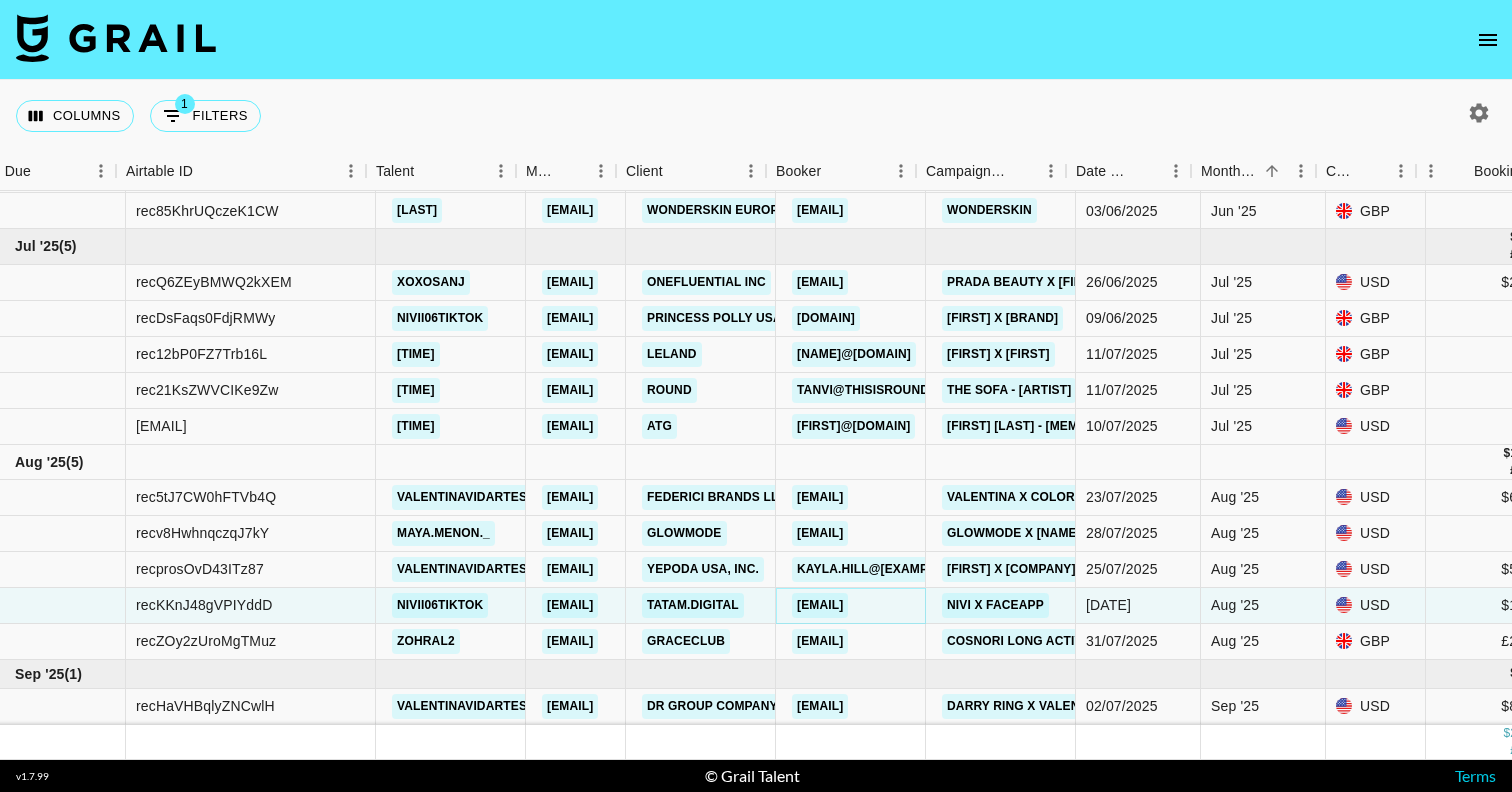 scroll, scrollTop: 105, scrollLeft: 61, axis: both 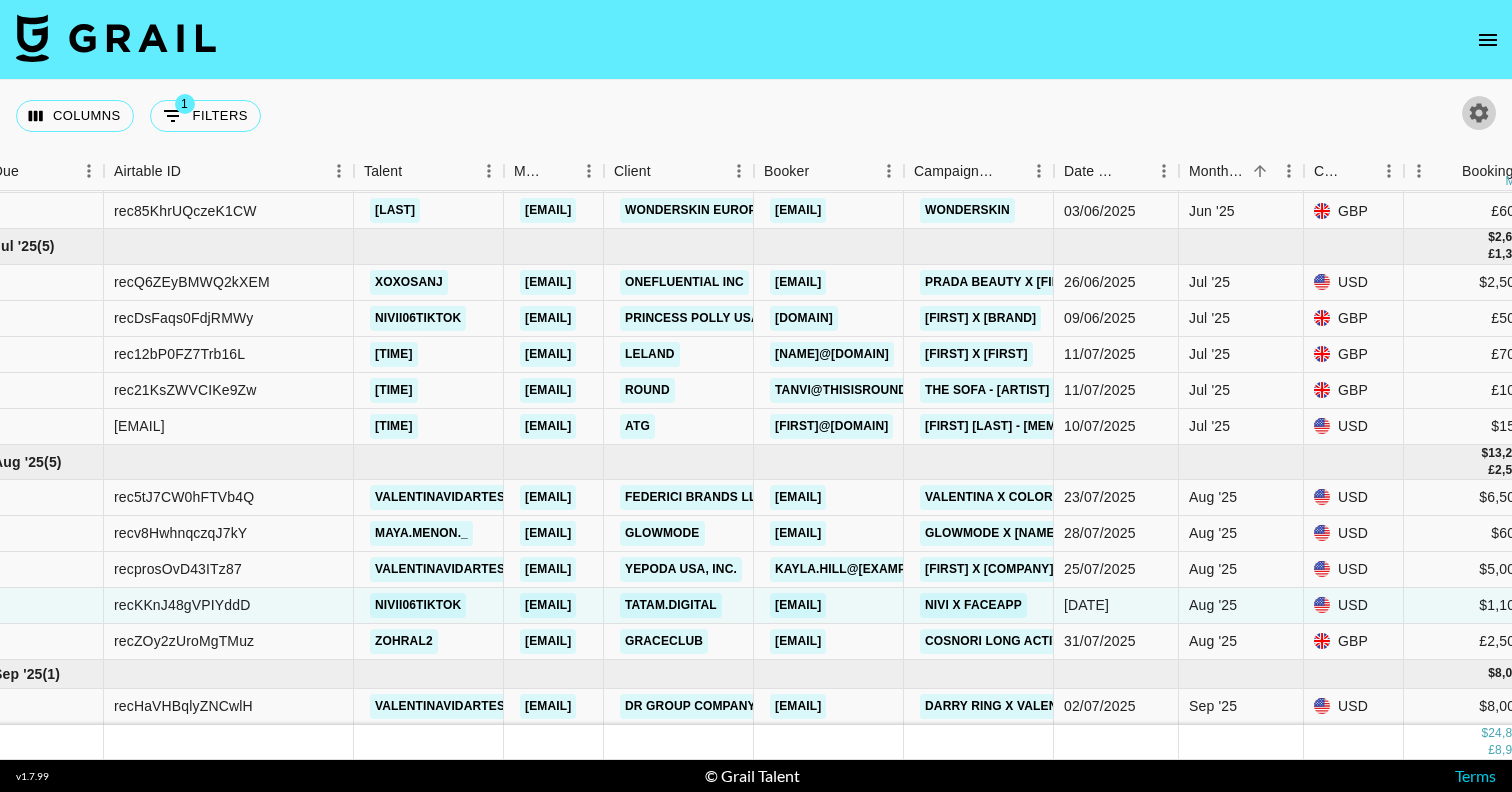 click 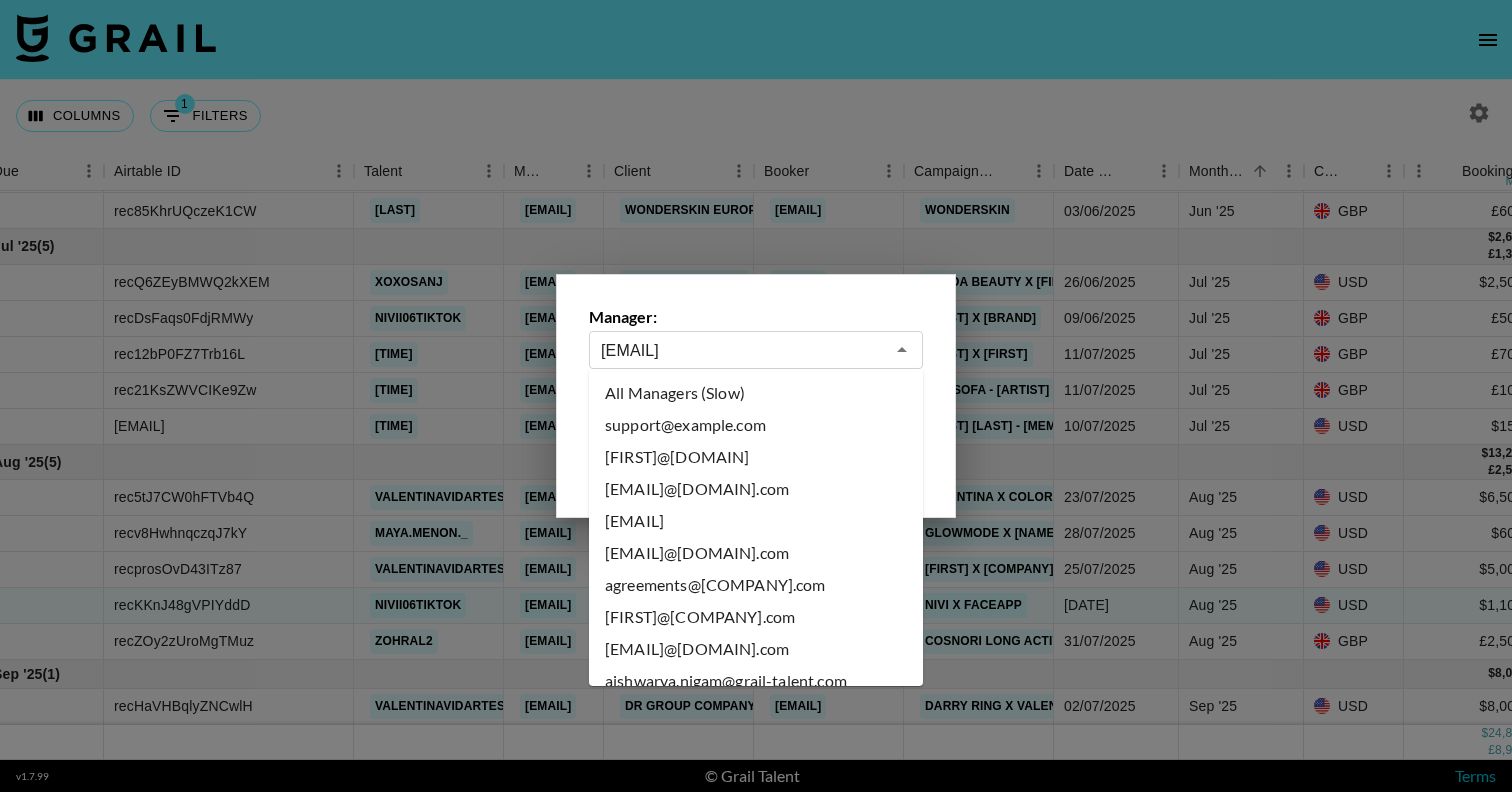 click on "[EMAIL]" at bounding box center [742, 350] 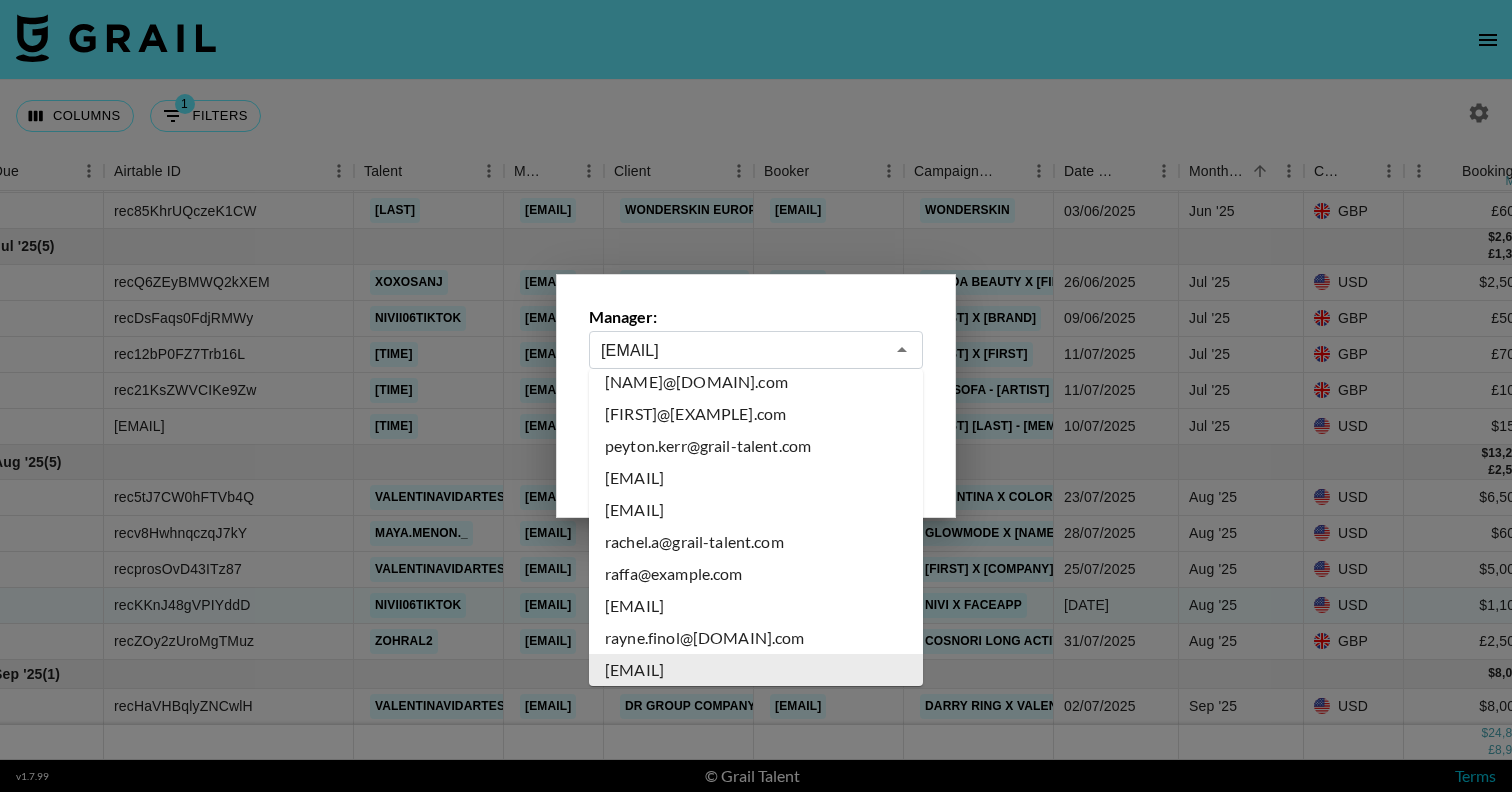 click on "Manager:" at bounding box center (756, 317) 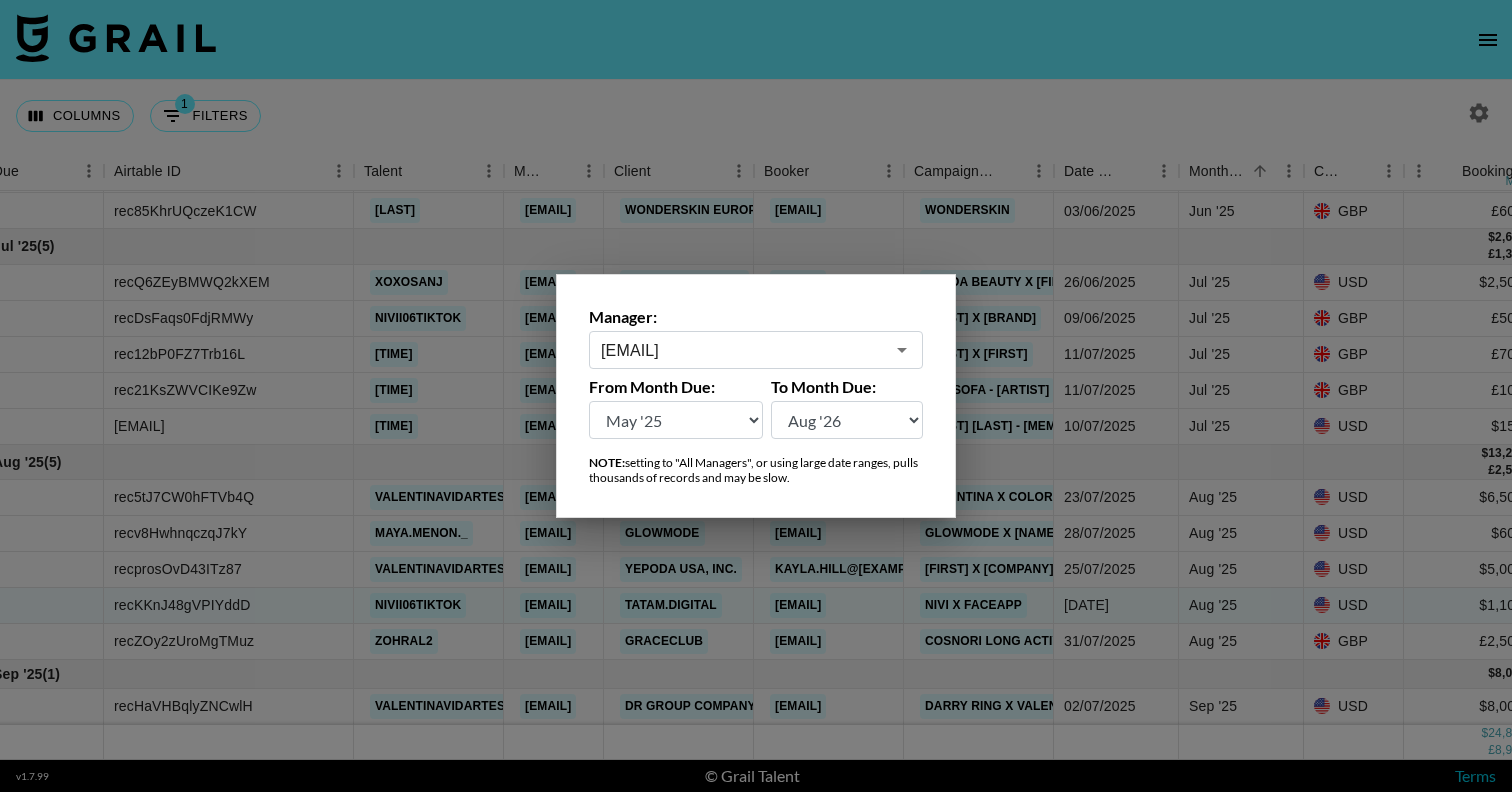 click at bounding box center [756, 396] 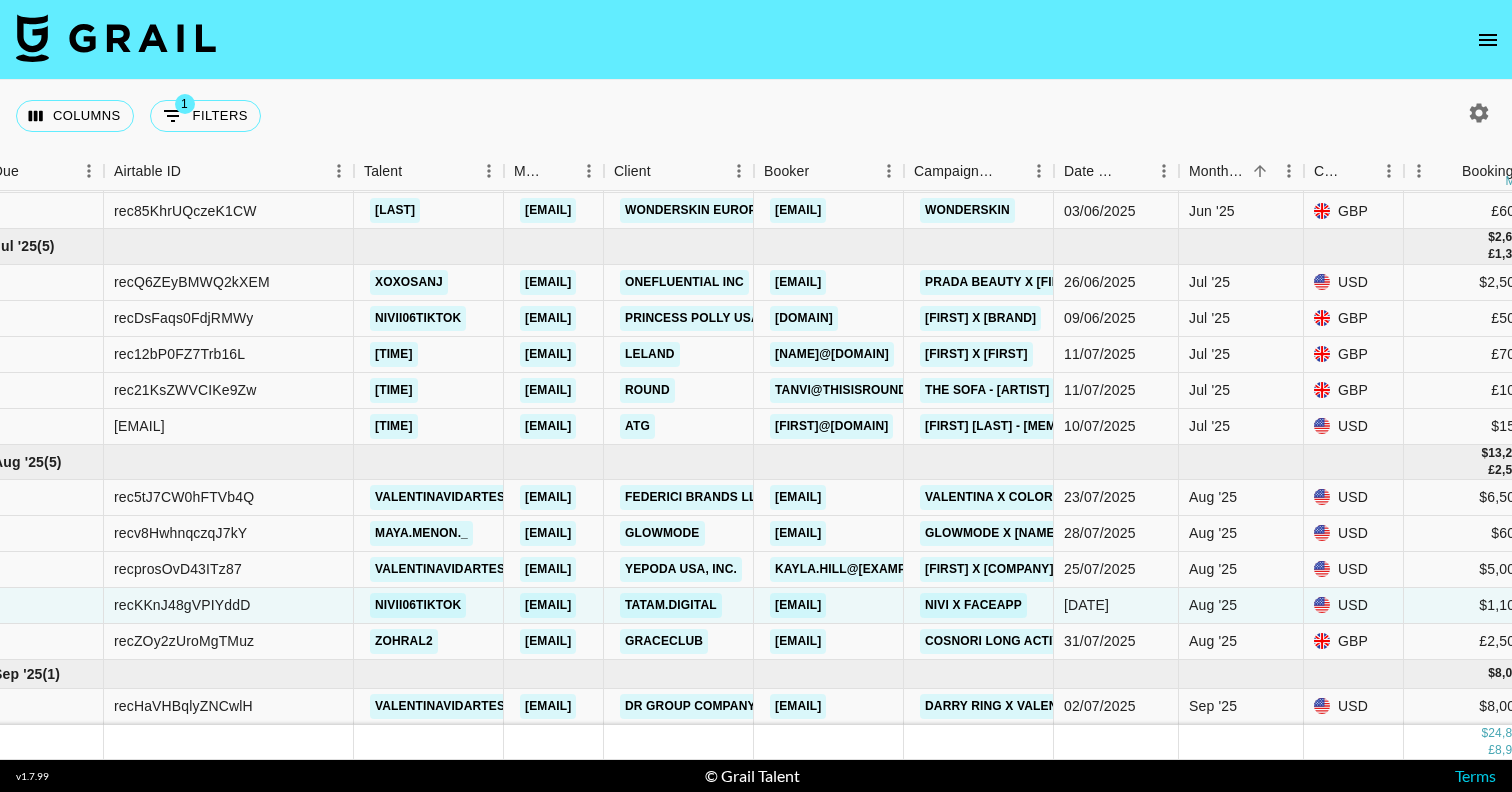 click 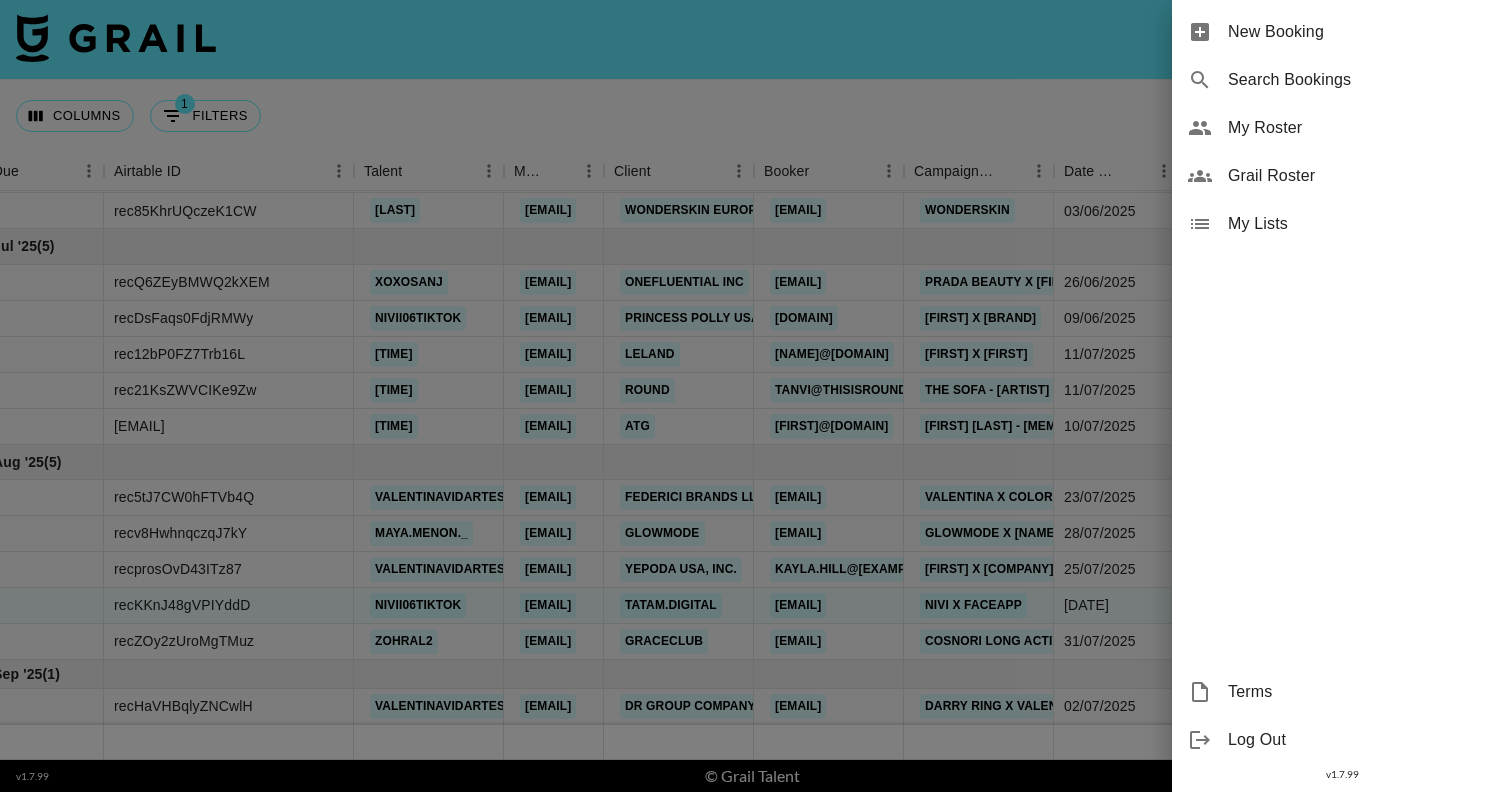 click on "New Booking" at bounding box center [1362, 32] 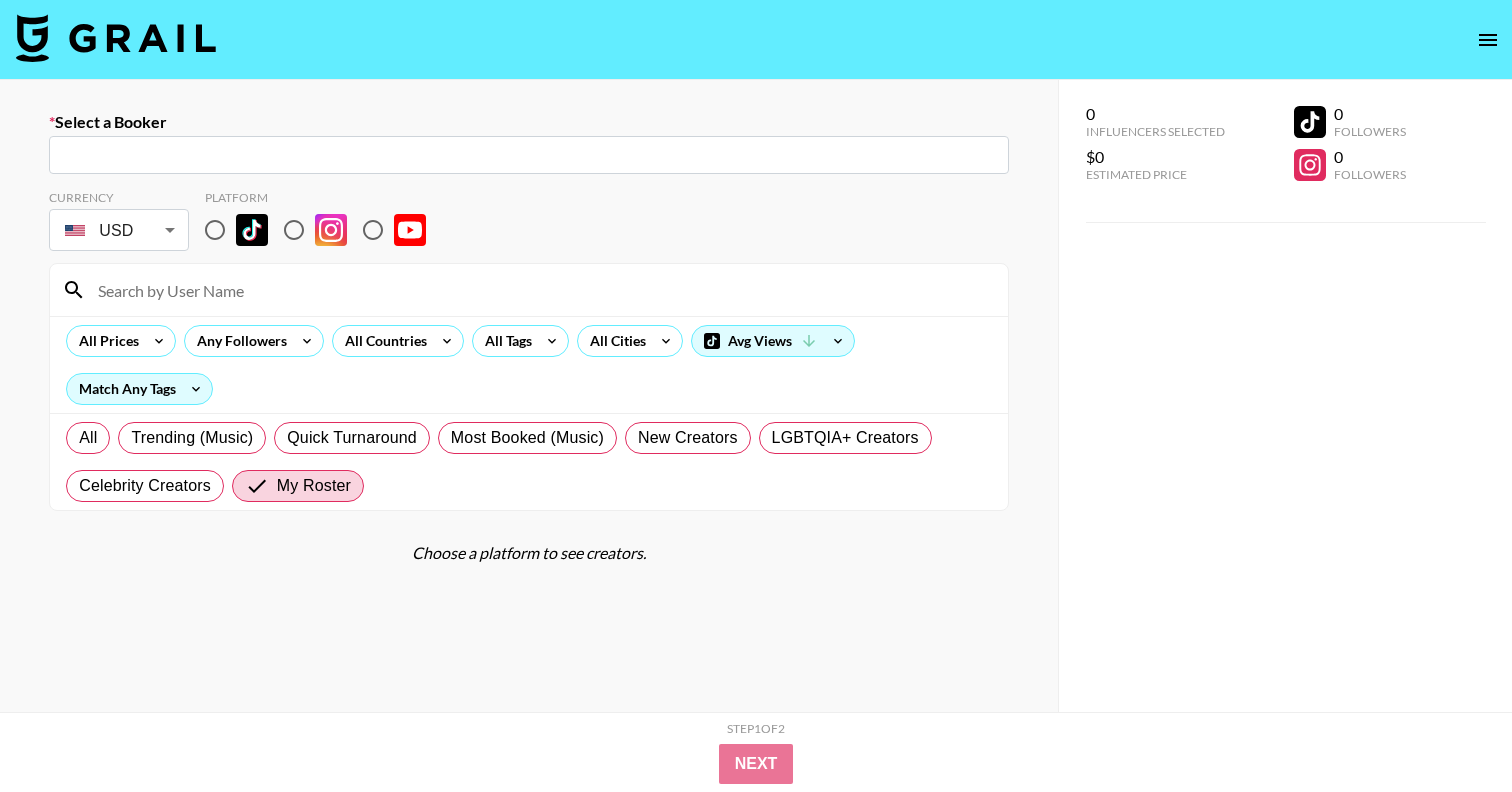 click at bounding box center (529, 155) 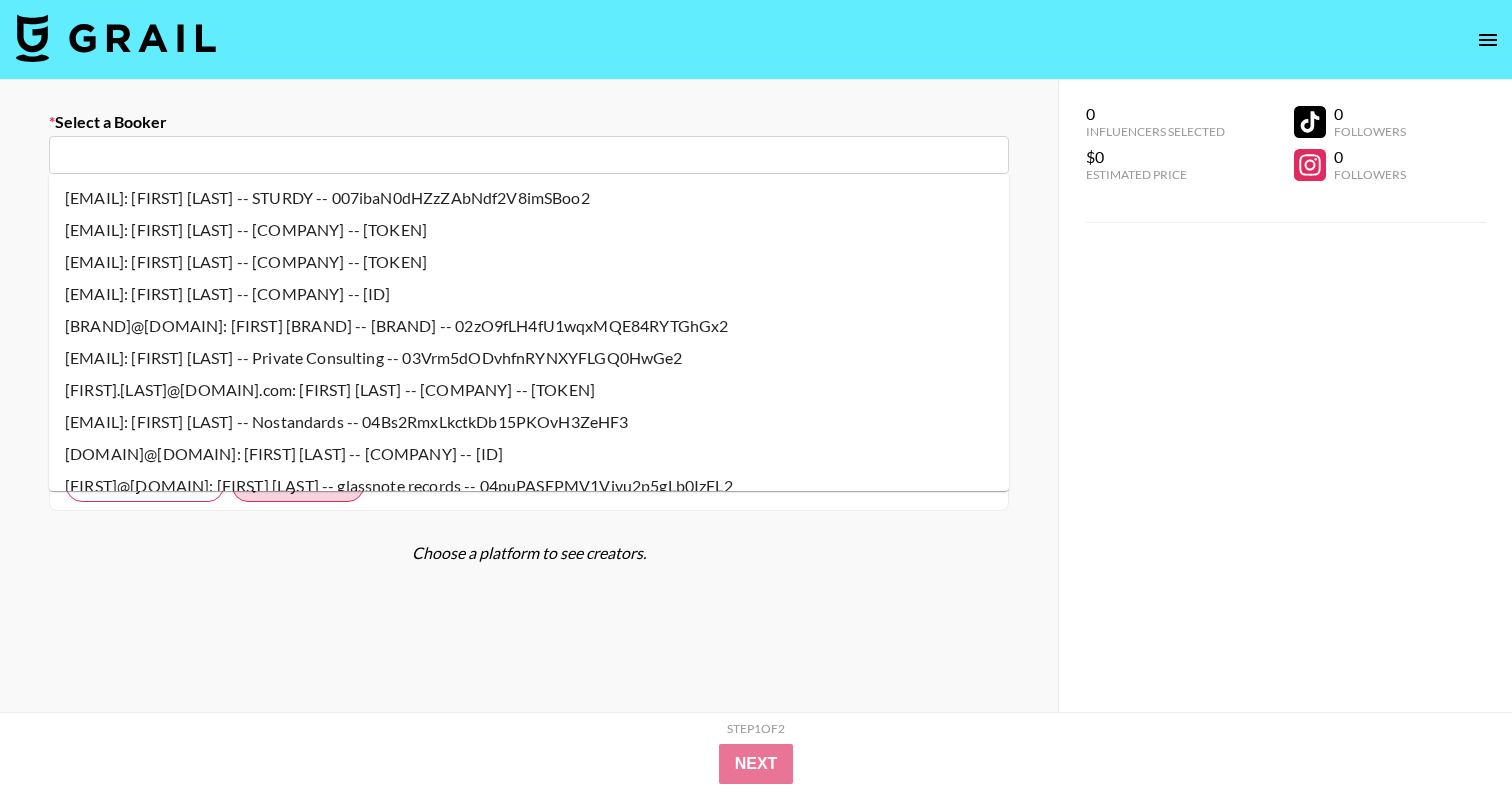 paste on "[EMAIL]" 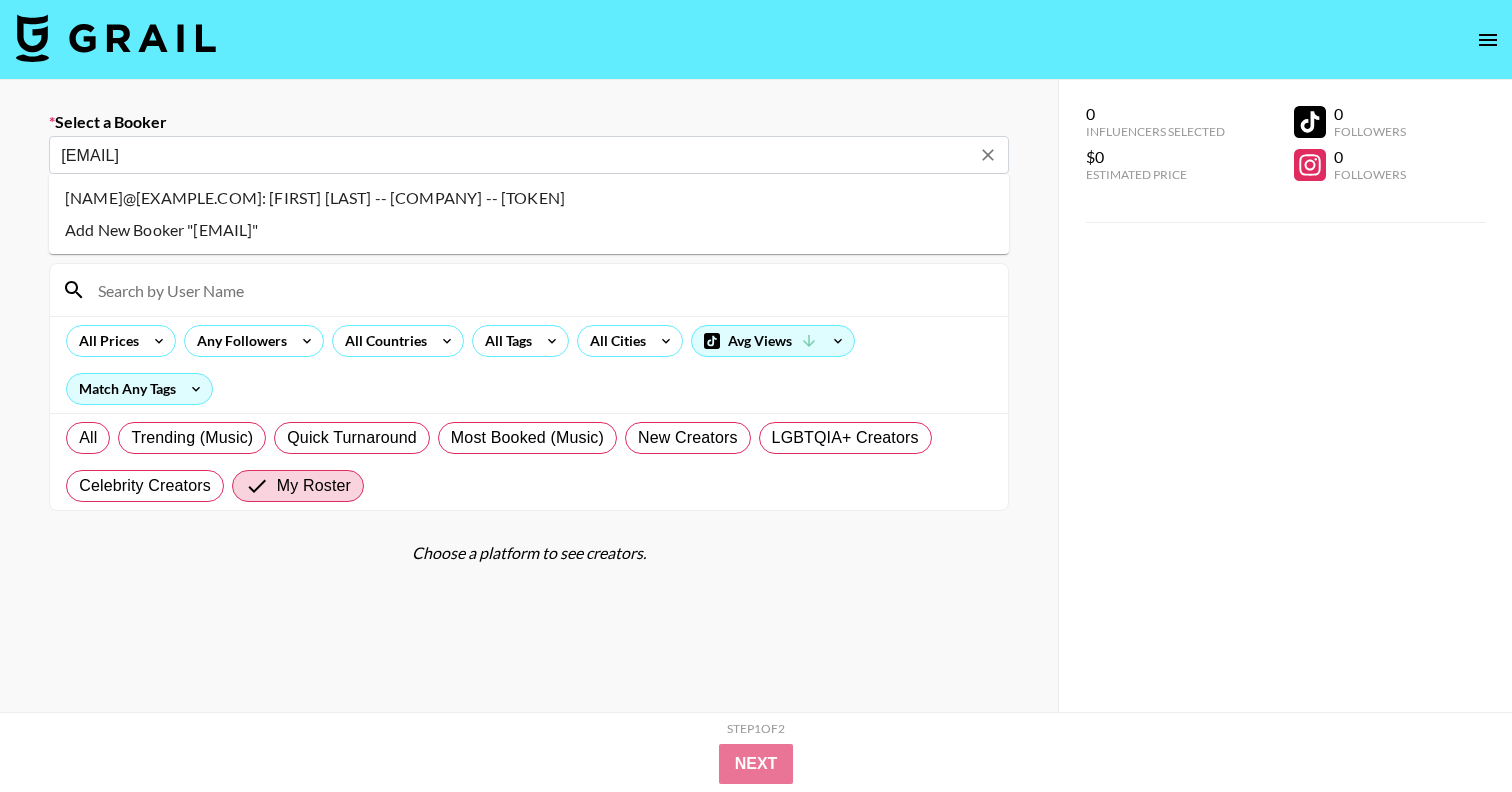 click on "[NAME]@[EXAMPLE.COM]:  [FIRST] [LAST] -- [COMPANY] -- [TOKEN]" at bounding box center (529, 198) 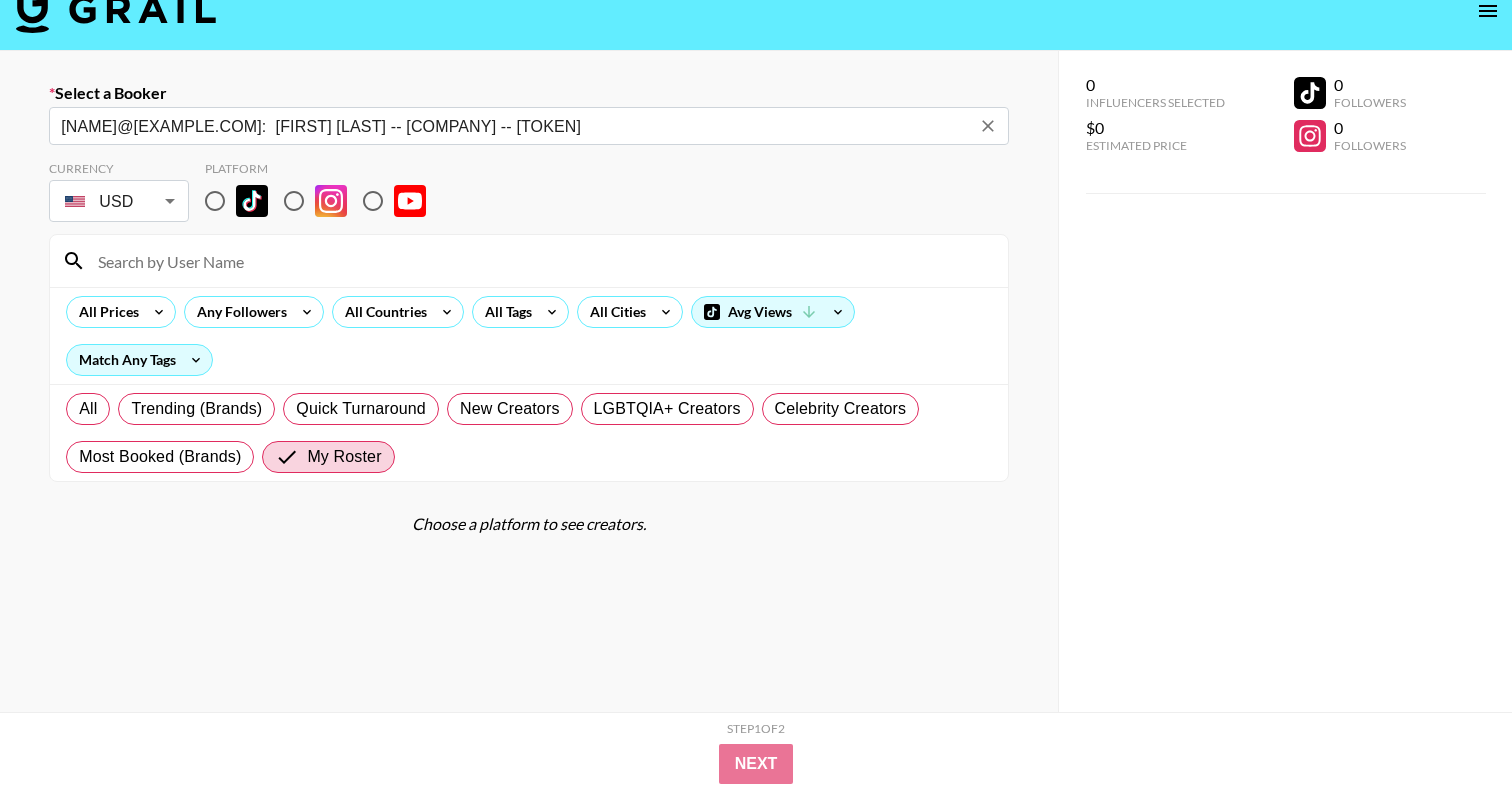 scroll, scrollTop: 38, scrollLeft: 0, axis: vertical 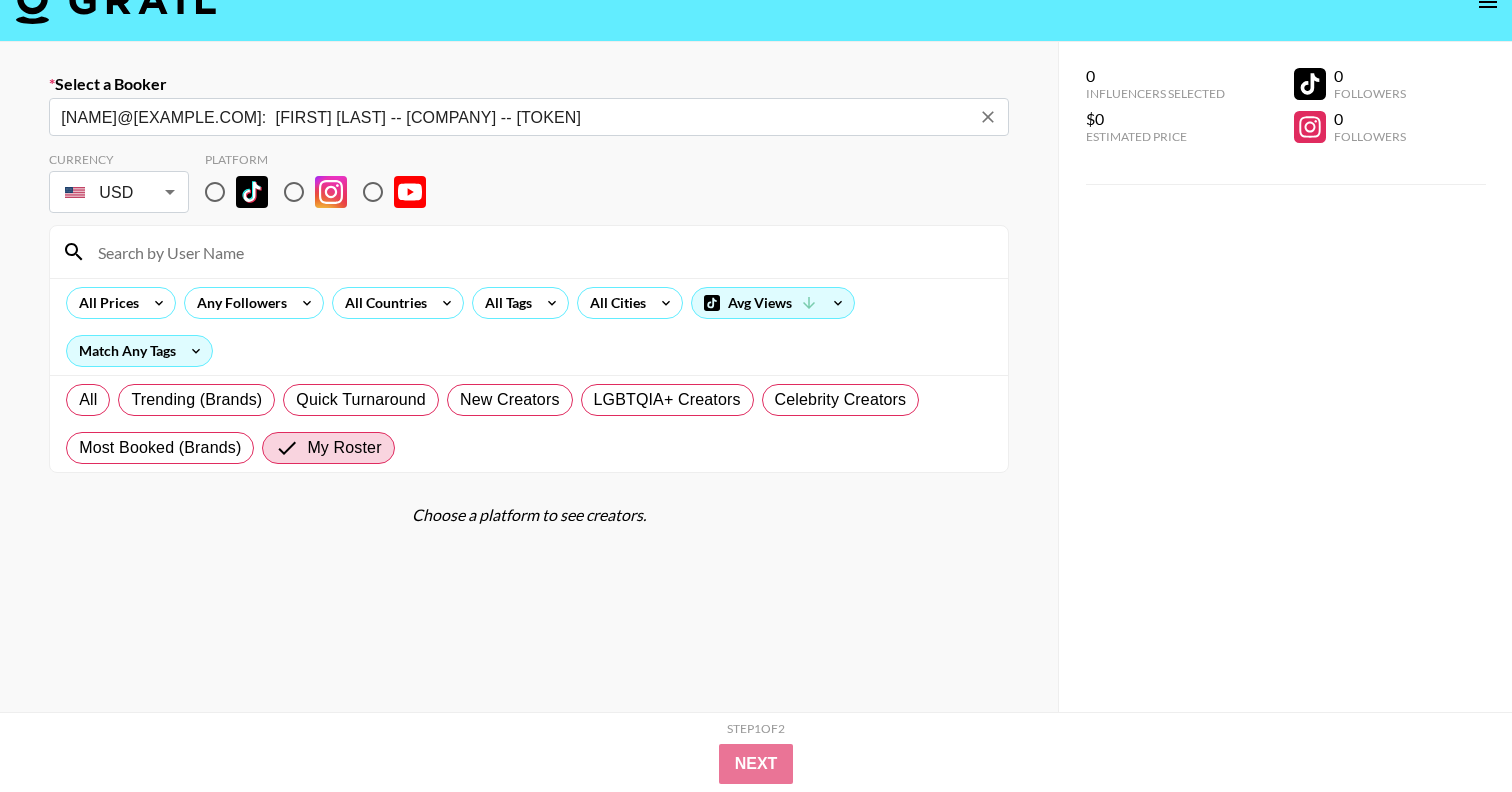 type on "[NAME]@[EXAMPLE.COM]:  [FIRST] [LAST] -- [COMPANY] -- [TOKEN]" 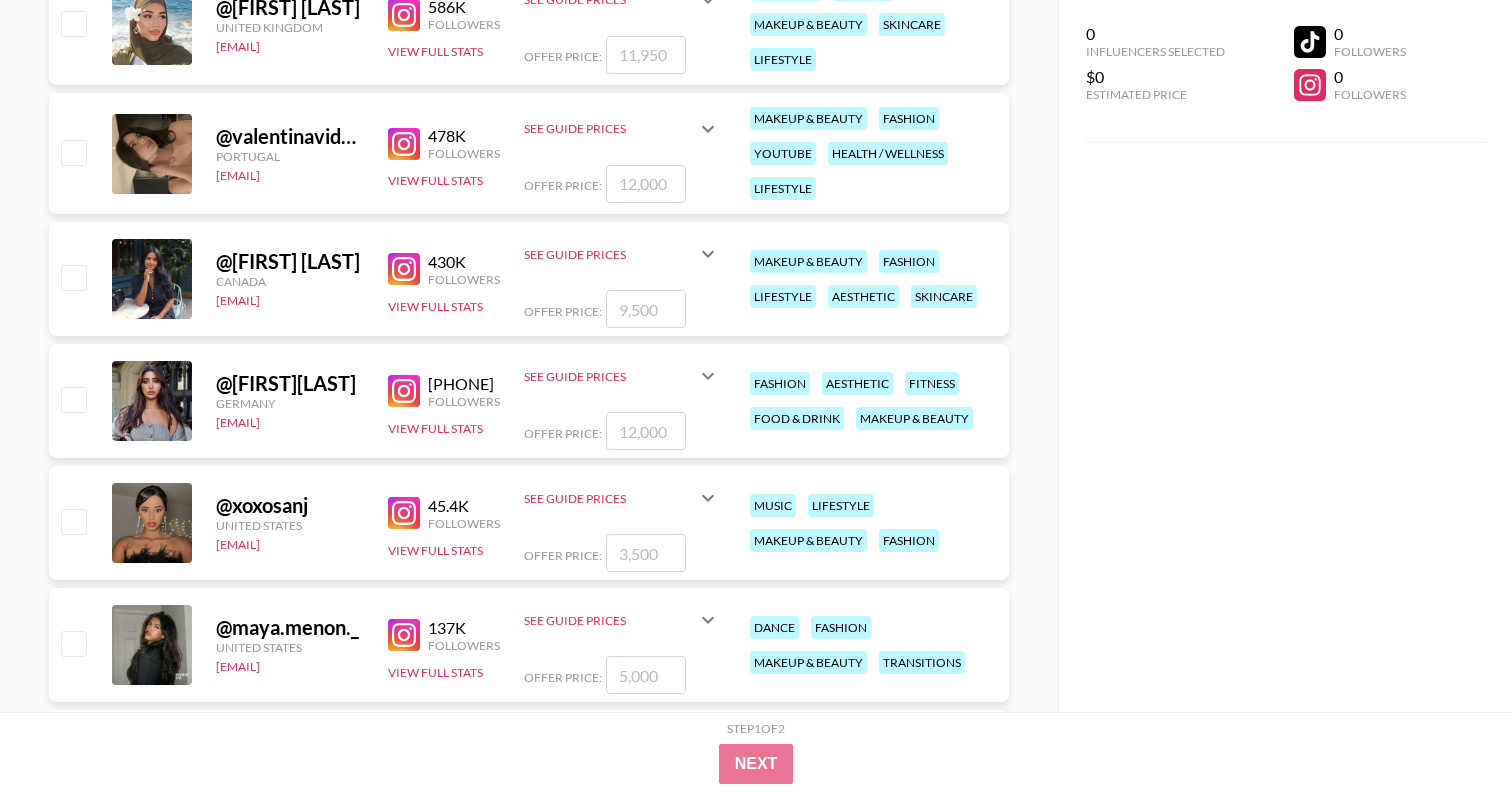scroll, scrollTop: 576, scrollLeft: 0, axis: vertical 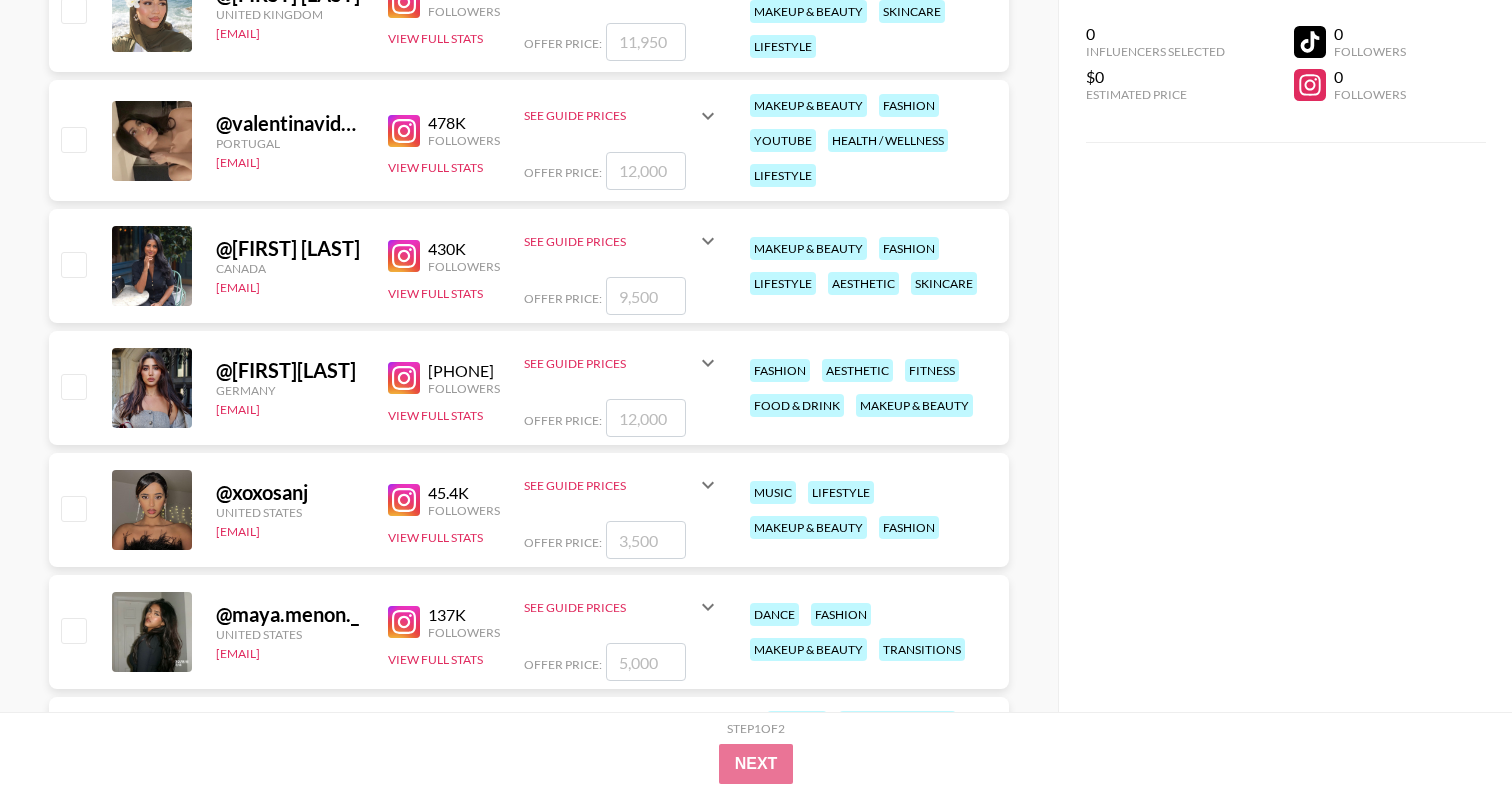click at bounding box center (73, 508) 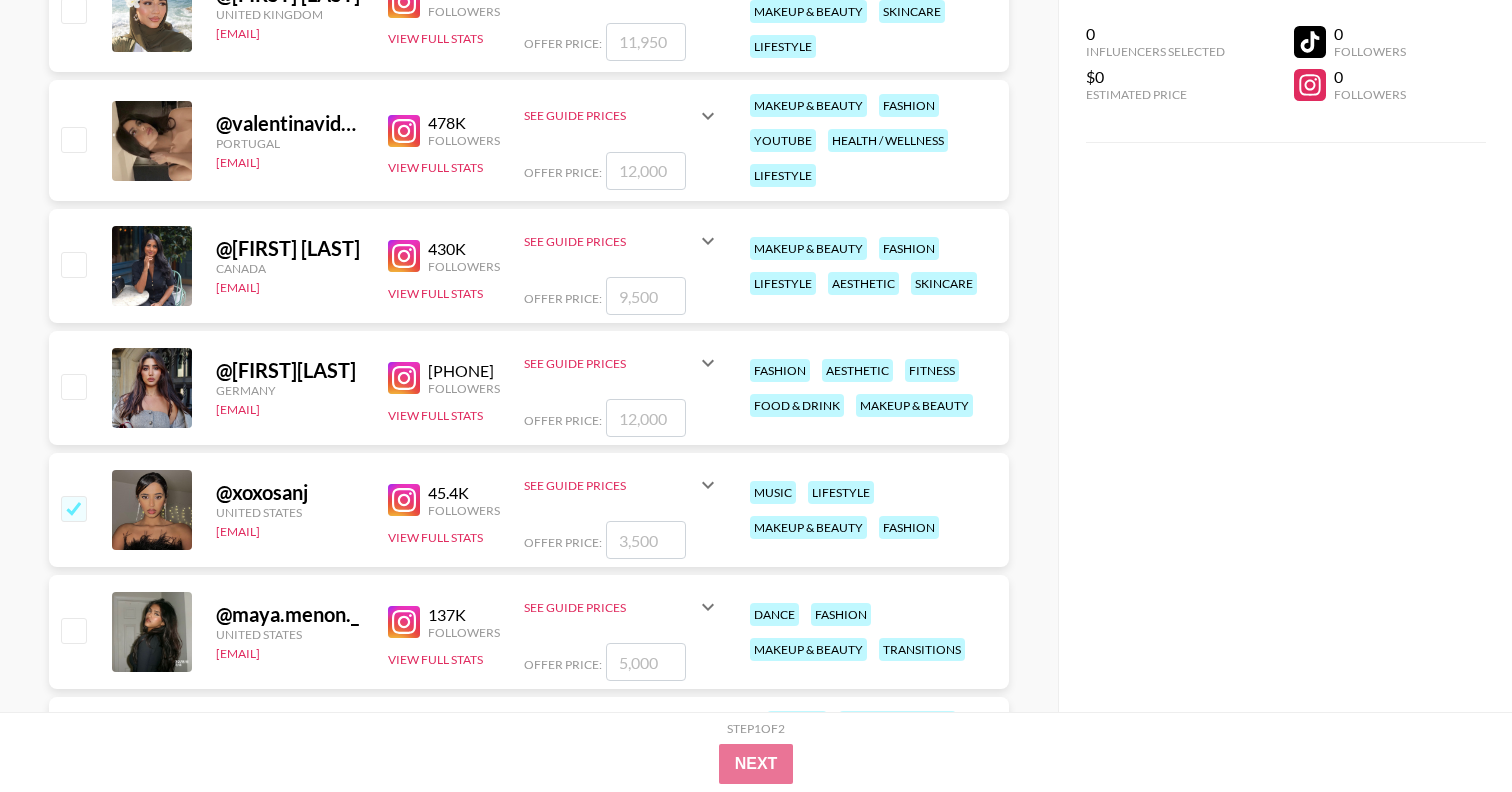 checkbox on "true" 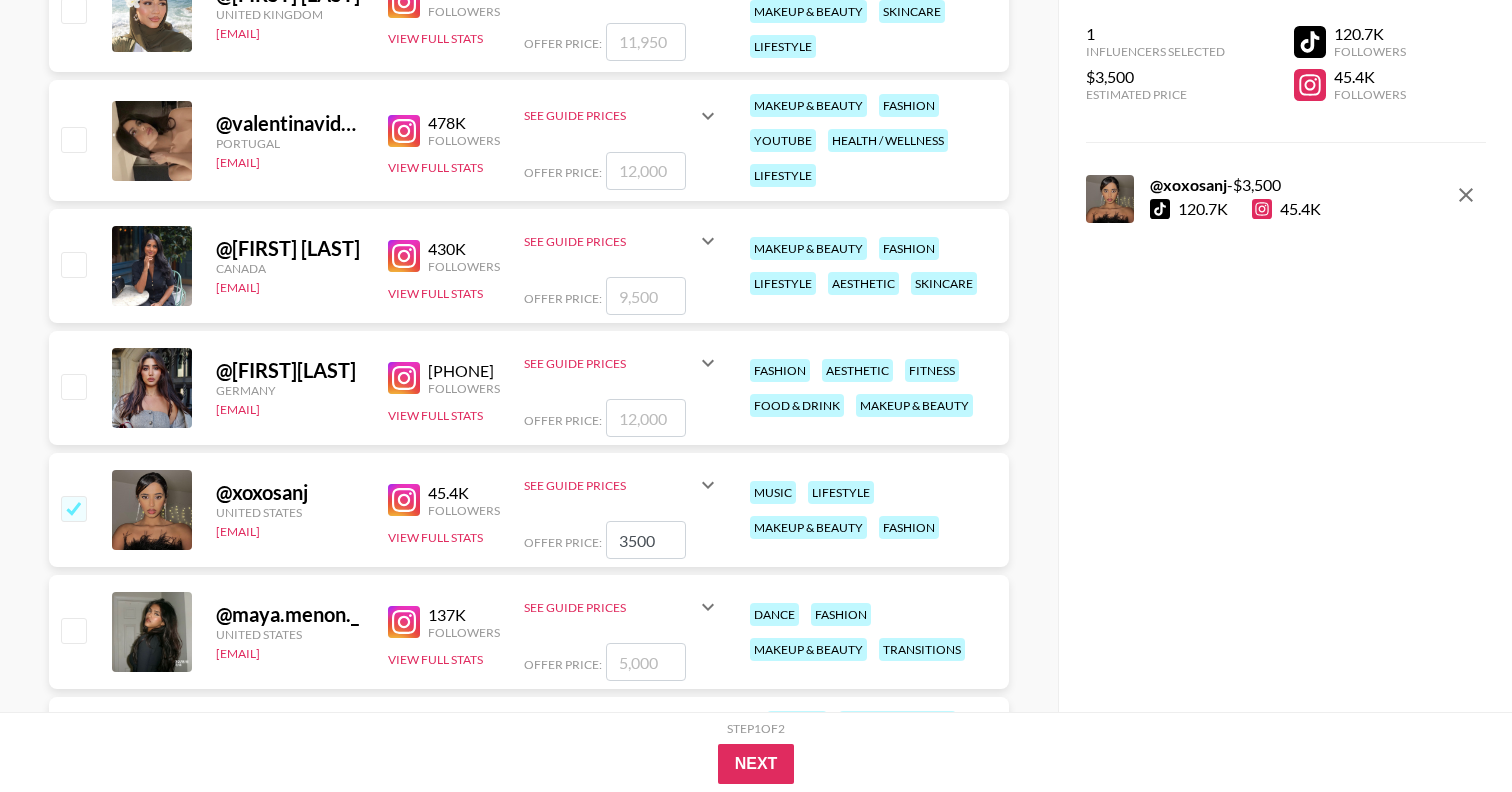 drag, startPoint x: 666, startPoint y: 545, endPoint x: 571, endPoint y: 545, distance: 95 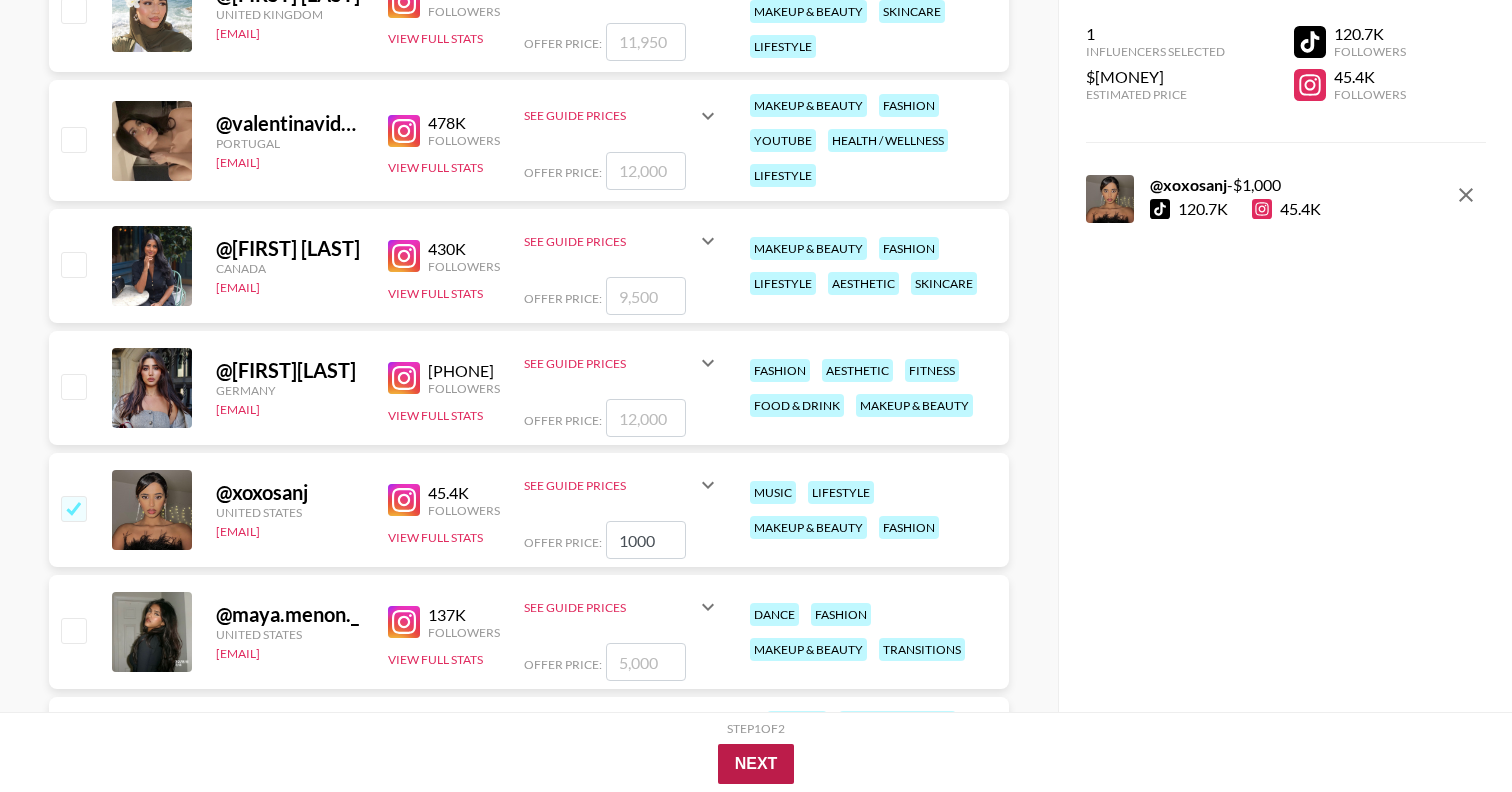 type on "1000" 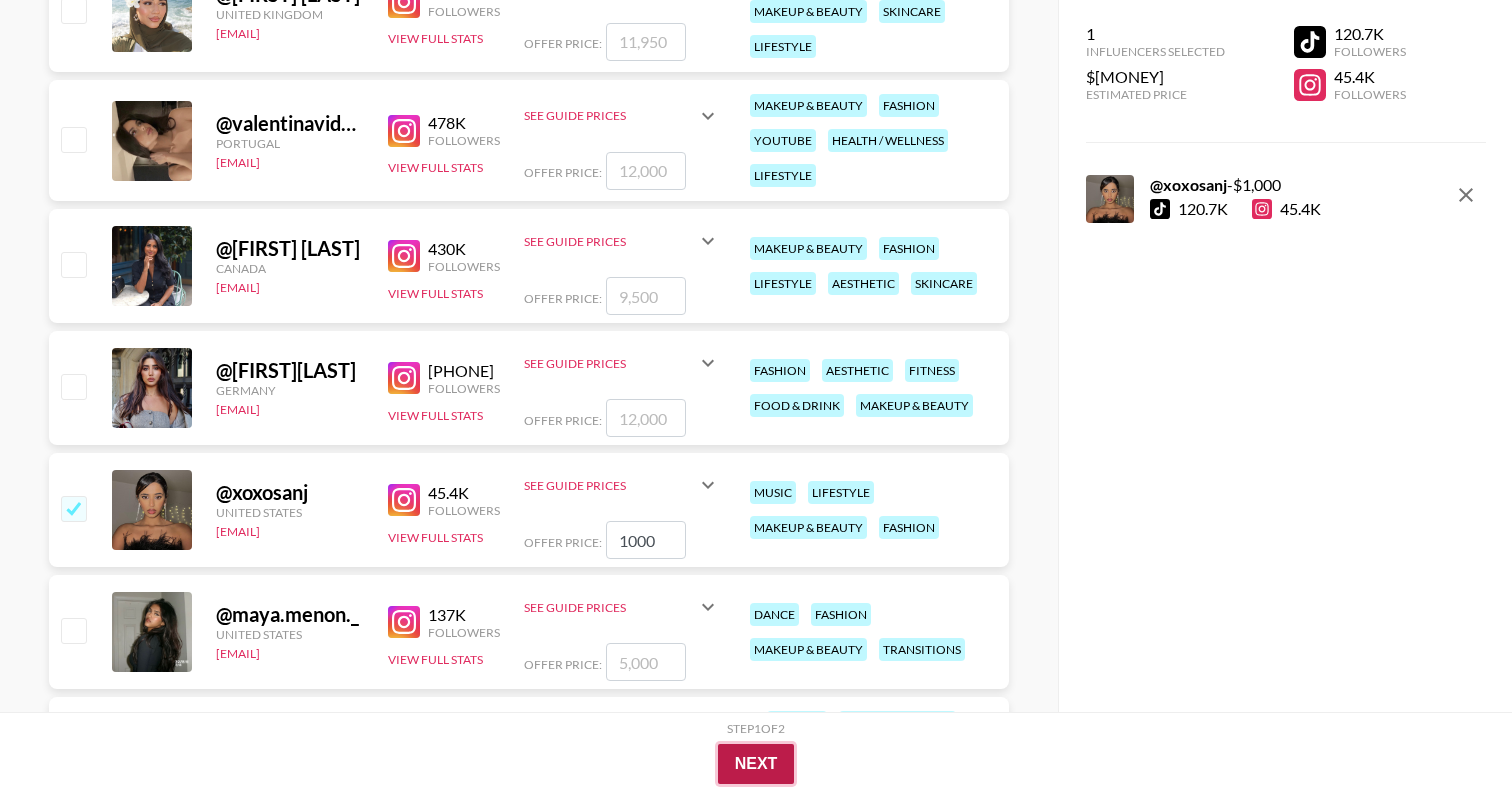 click on "Next" at bounding box center [756, 764] 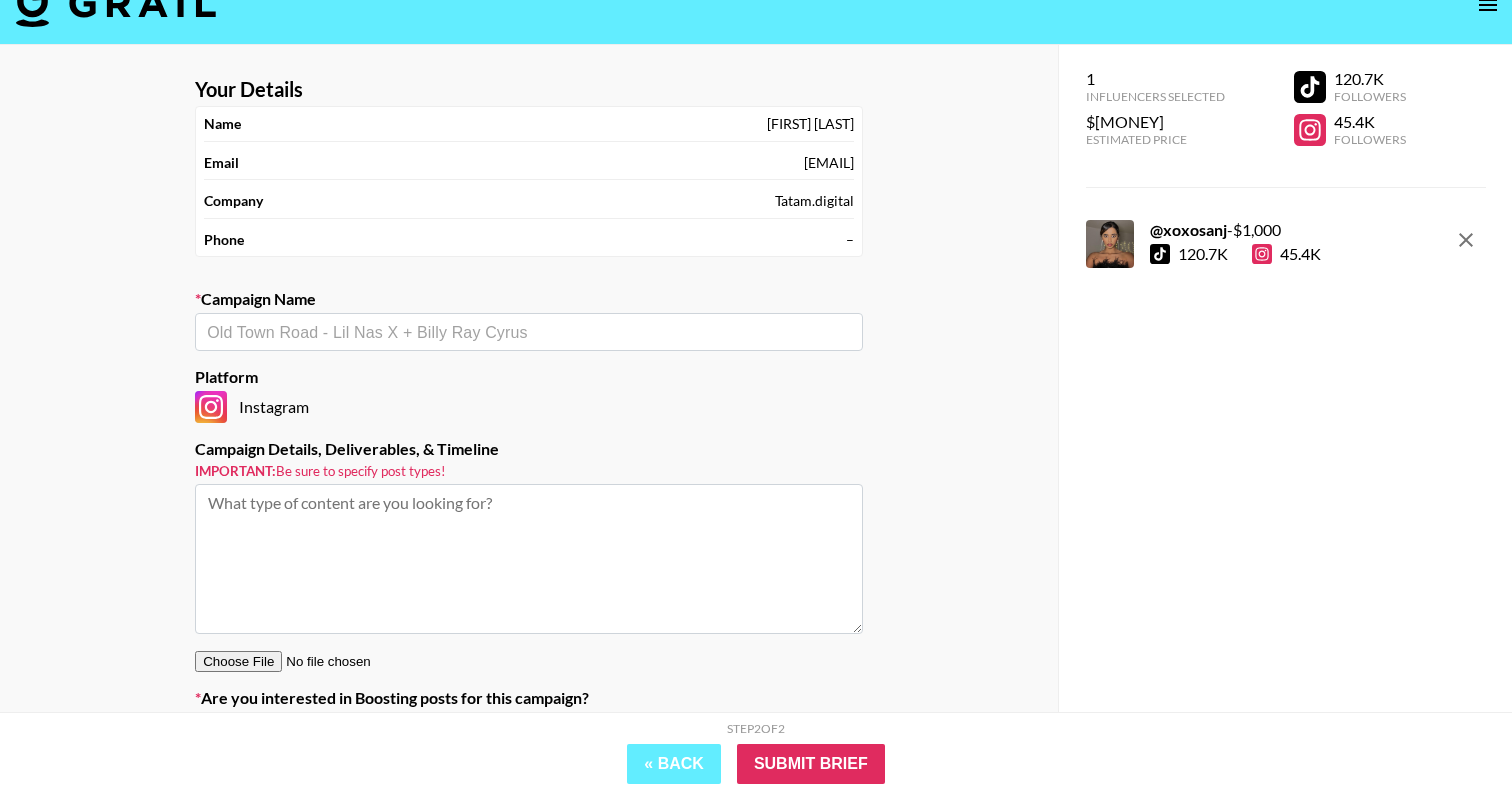 scroll, scrollTop: 0, scrollLeft: 0, axis: both 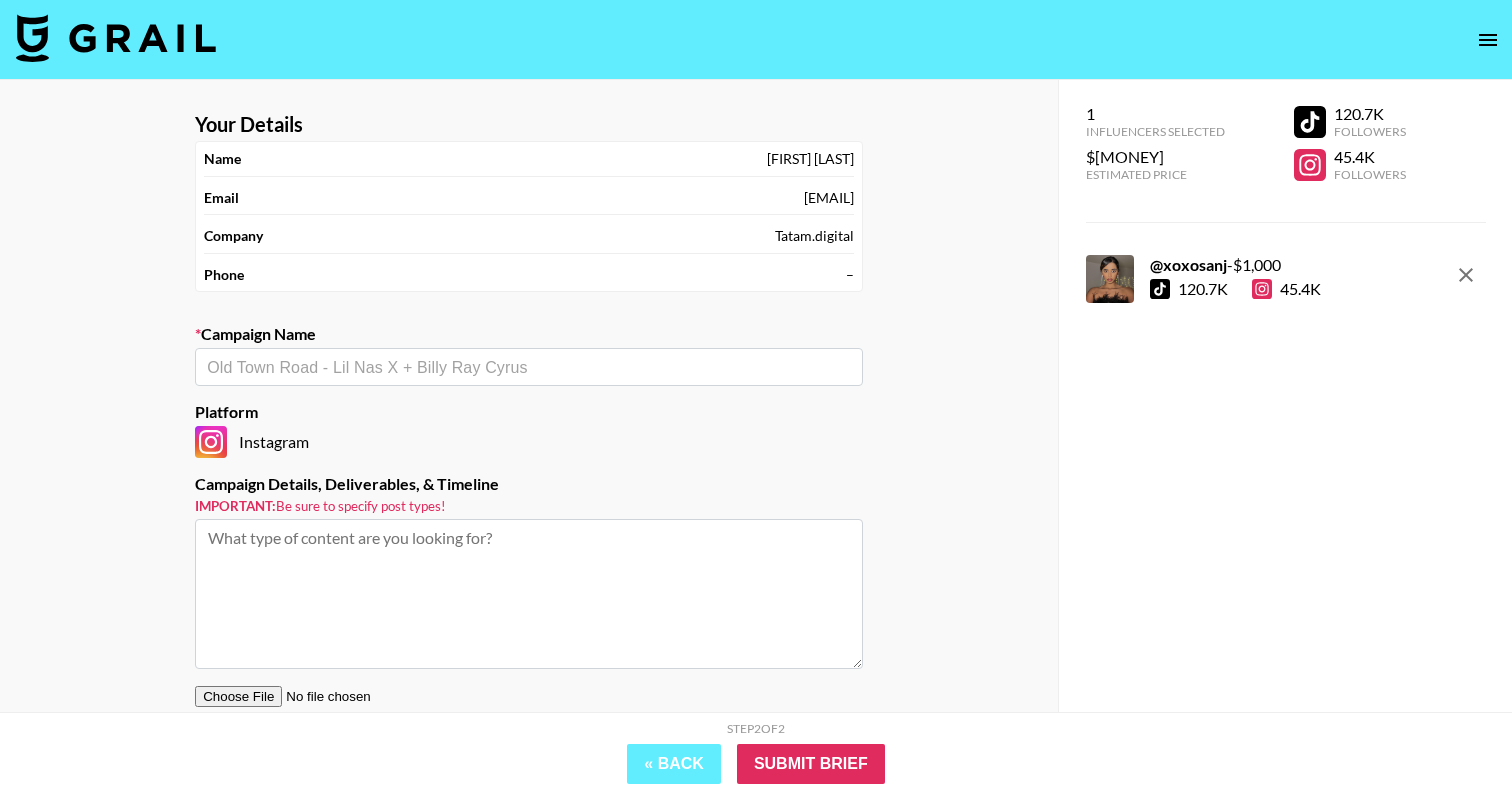 click at bounding box center [529, 594] 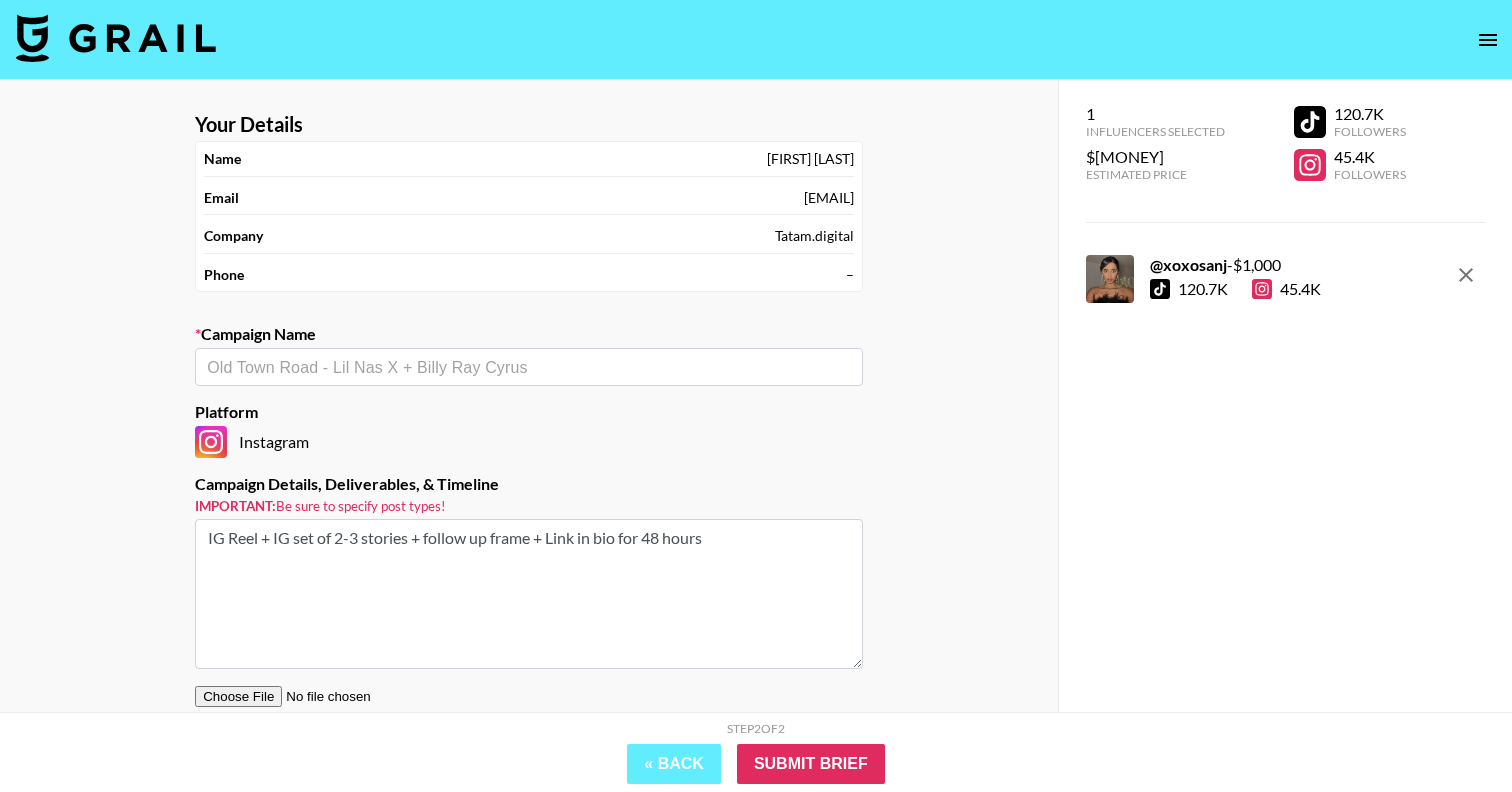 type on "IG Reel + IG set of 2-3 stories + follow up frame + Link in bio for 48 hours" 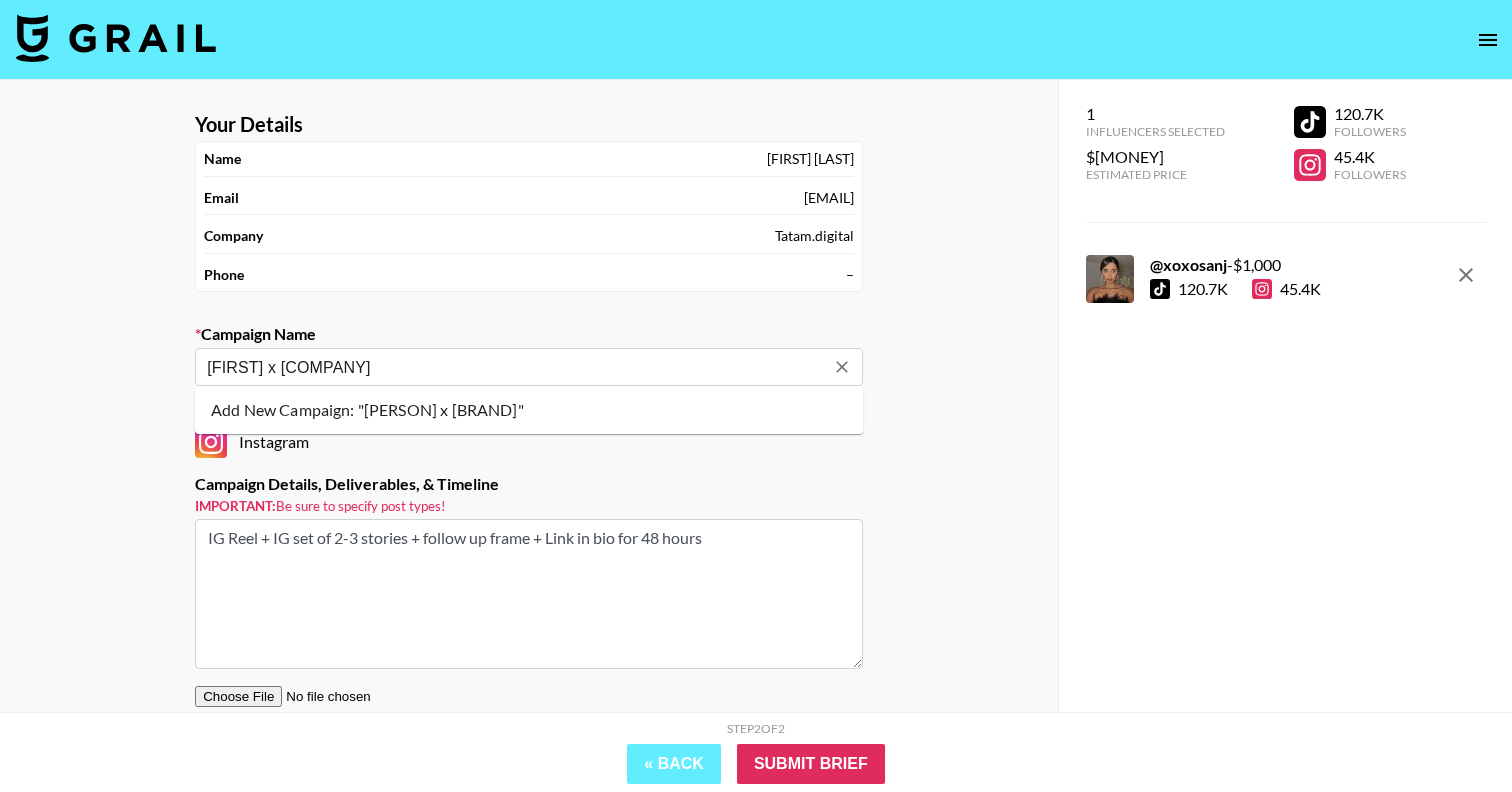click on "Add New Campaign: "[PERSON] x [BRAND]"" at bounding box center (529, 410) 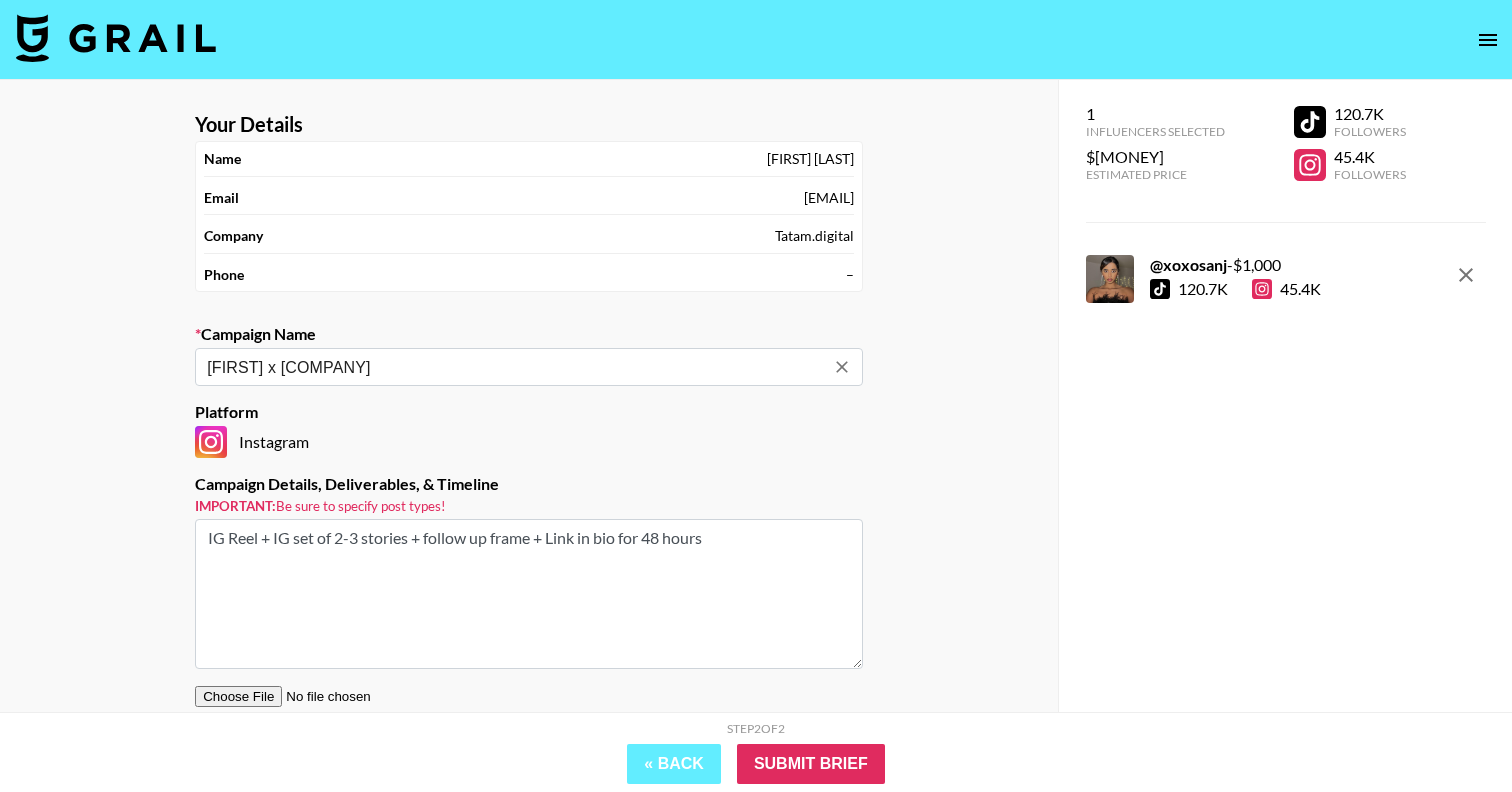 click on "[FIRST] x [COMPANY]" at bounding box center (515, 367) 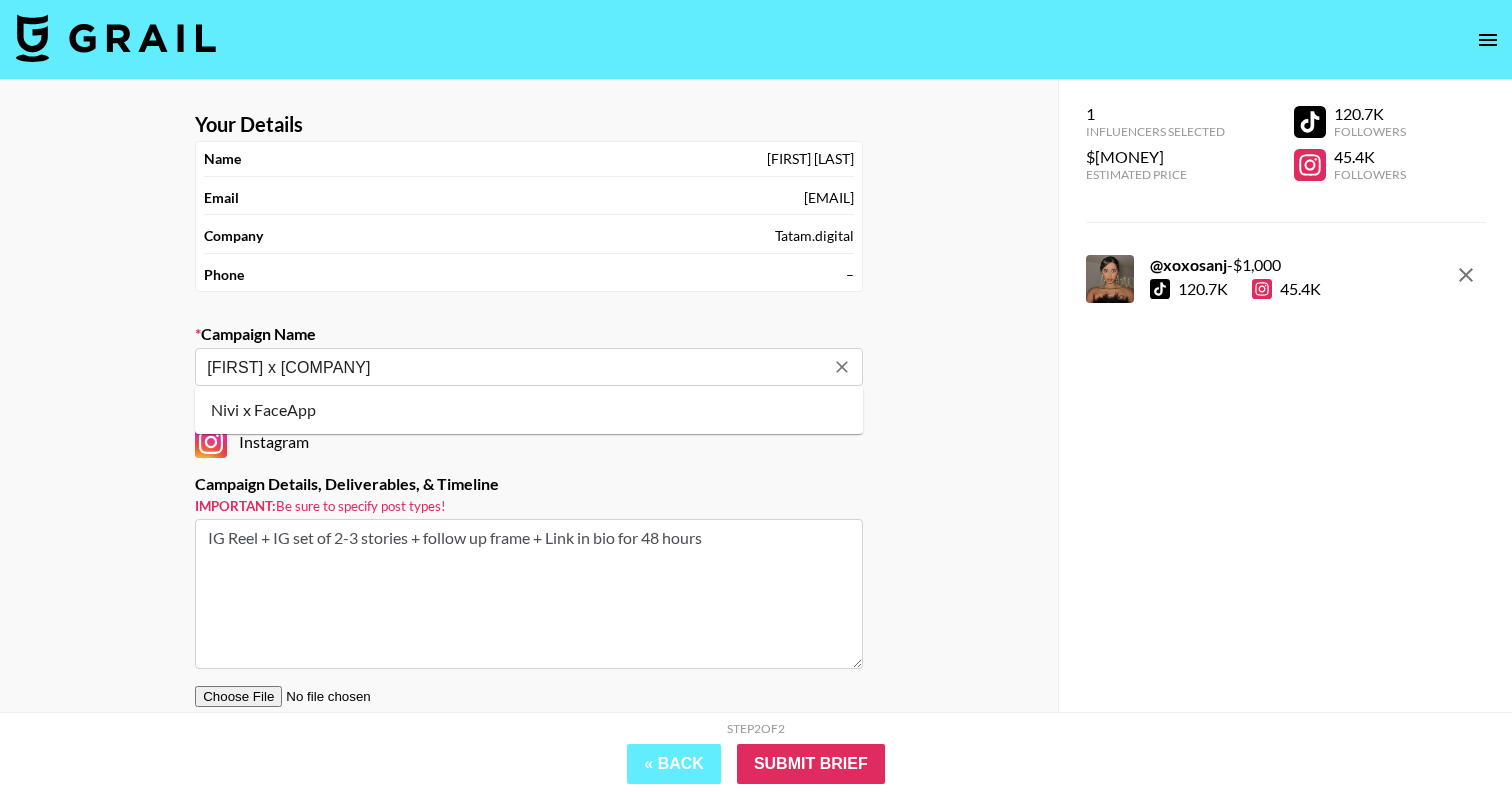 click on "[FIRST] x [COMPANY]" at bounding box center [515, 367] 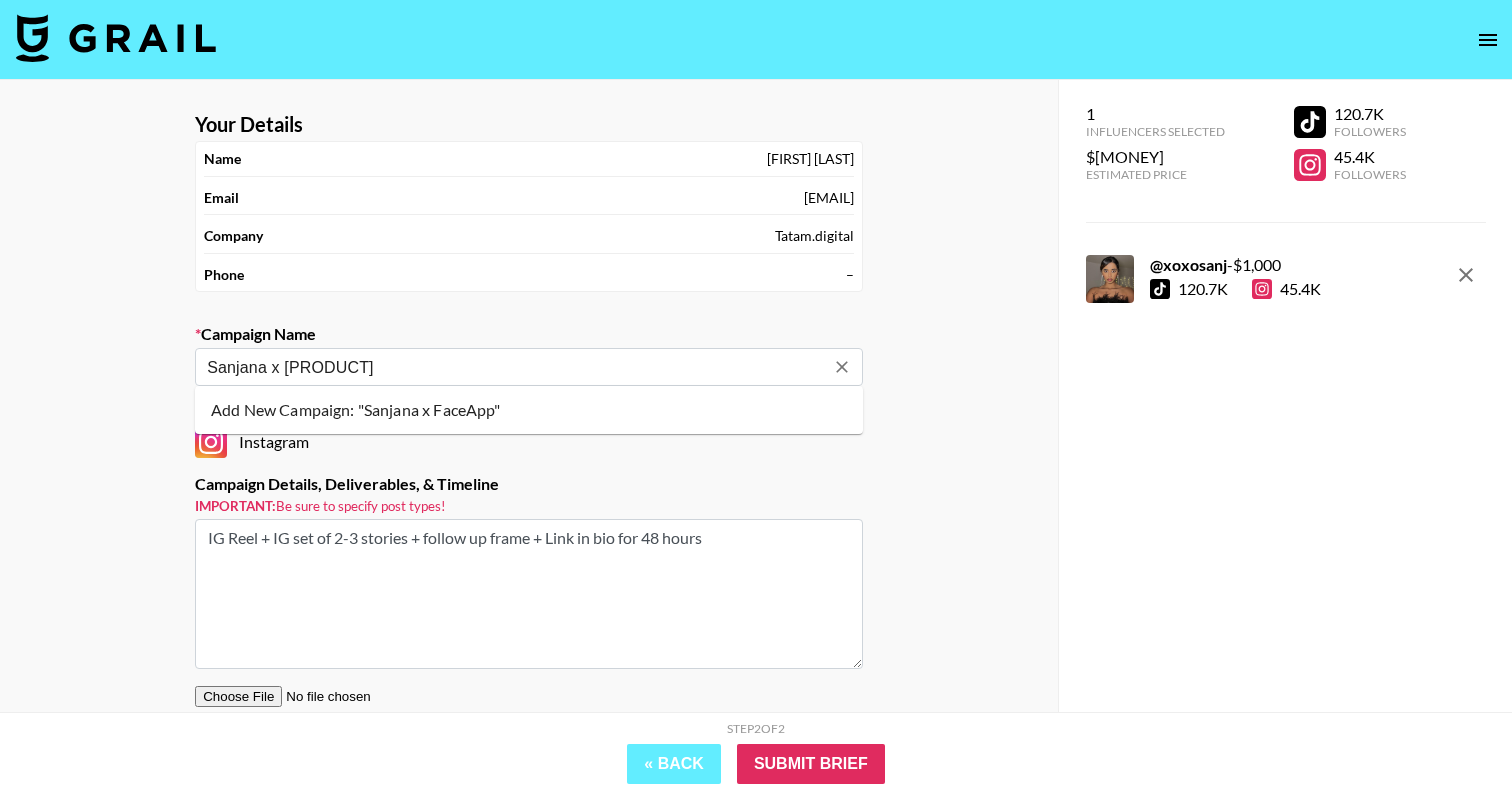 click on "Add New Campaign: "Sanjana x FaceApp"" at bounding box center (529, 410) 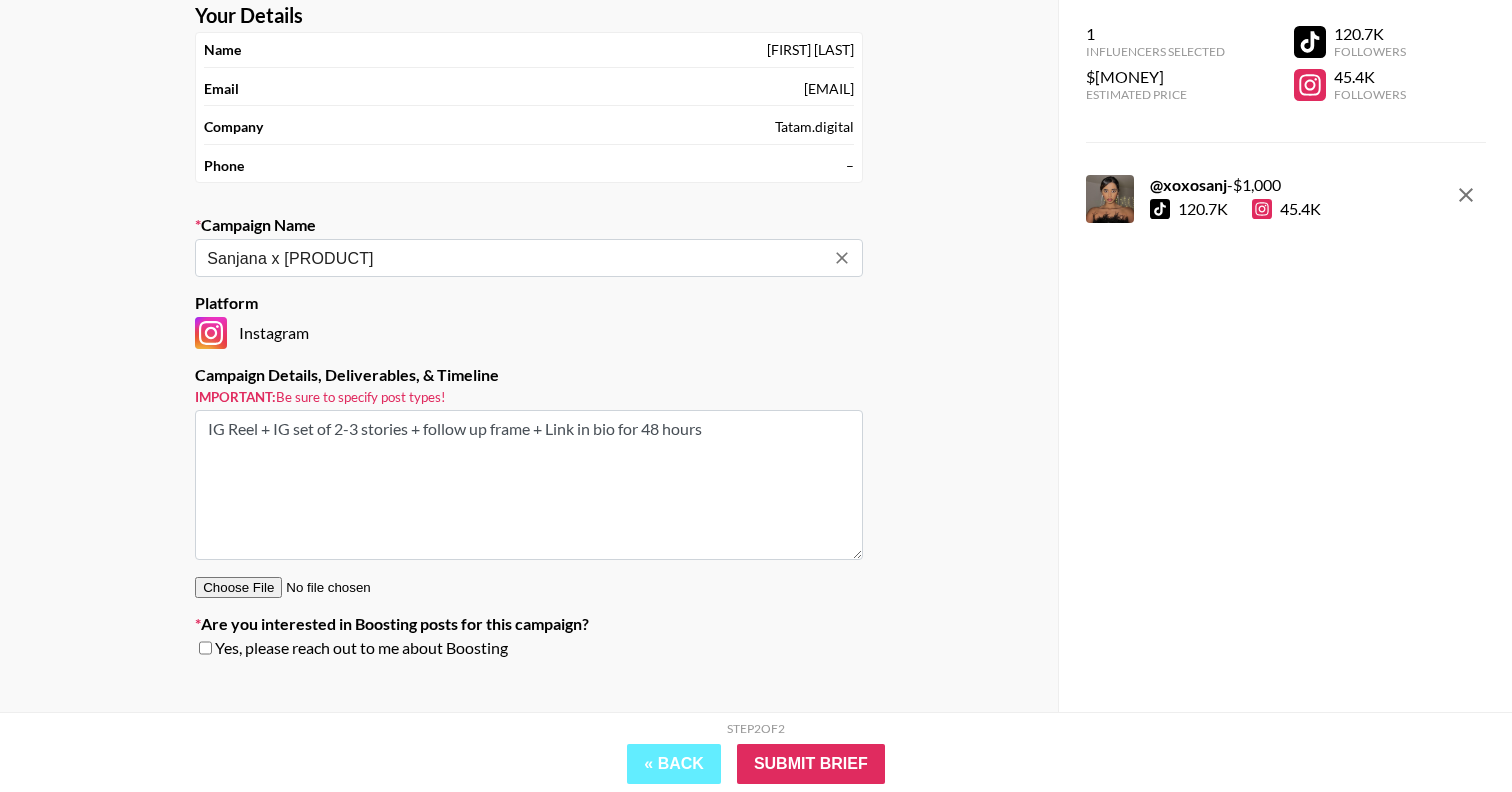 scroll, scrollTop: 135, scrollLeft: 0, axis: vertical 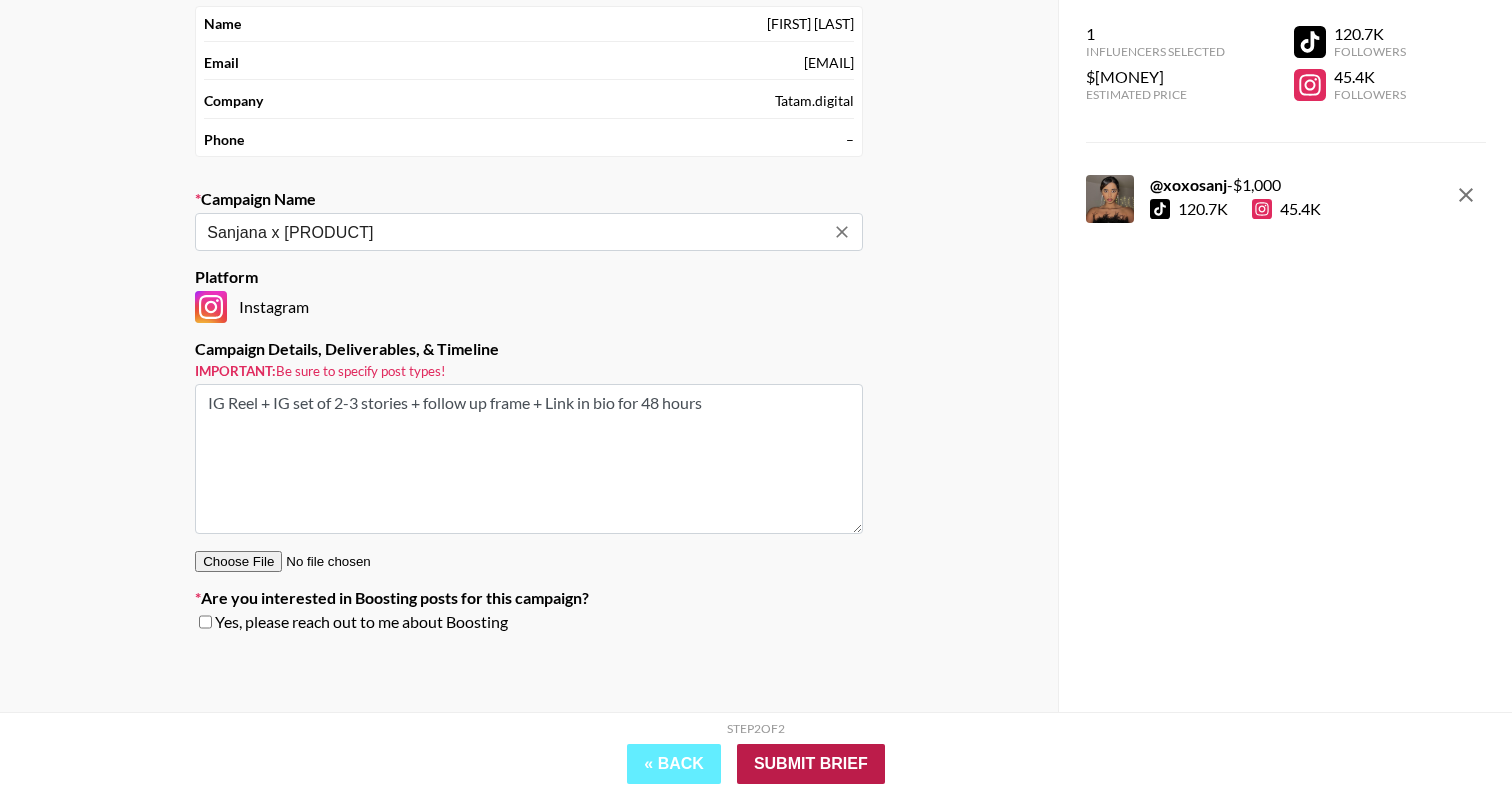 type on "Sanjana x [PRODUCT]" 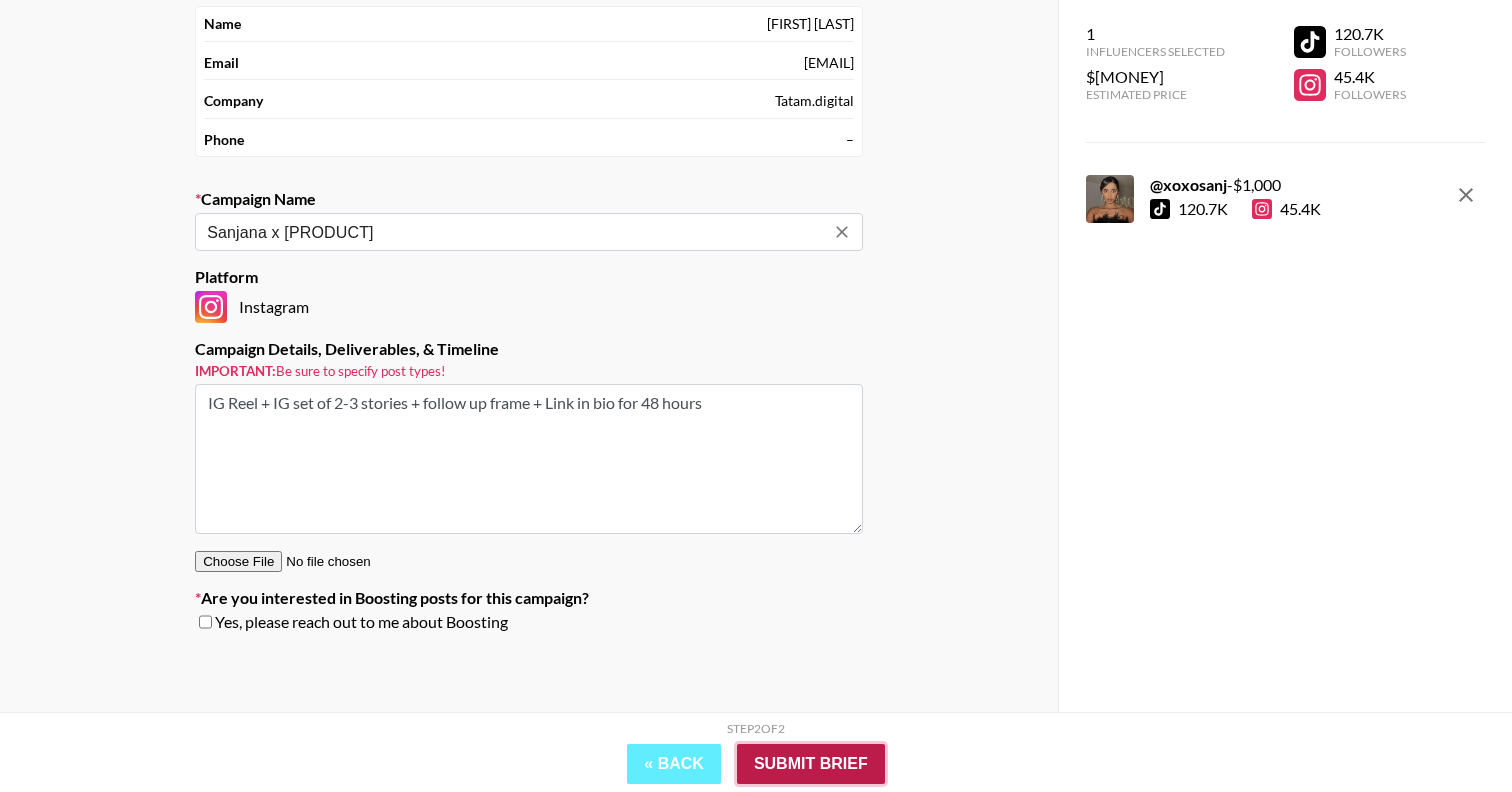 click on "Submit Brief" at bounding box center (811, 764) 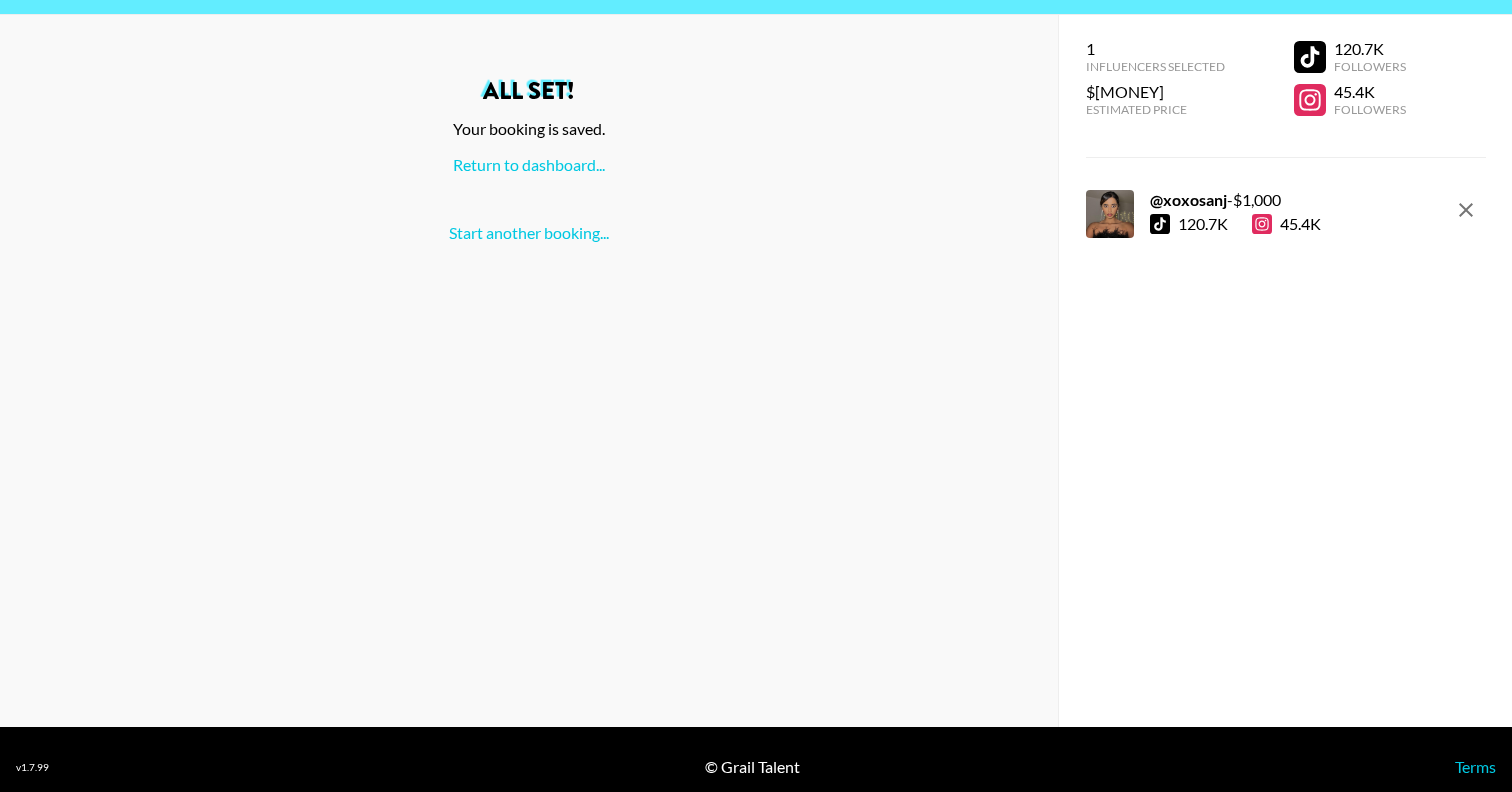 scroll, scrollTop: 64, scrollLeft: 0, axis: vertical 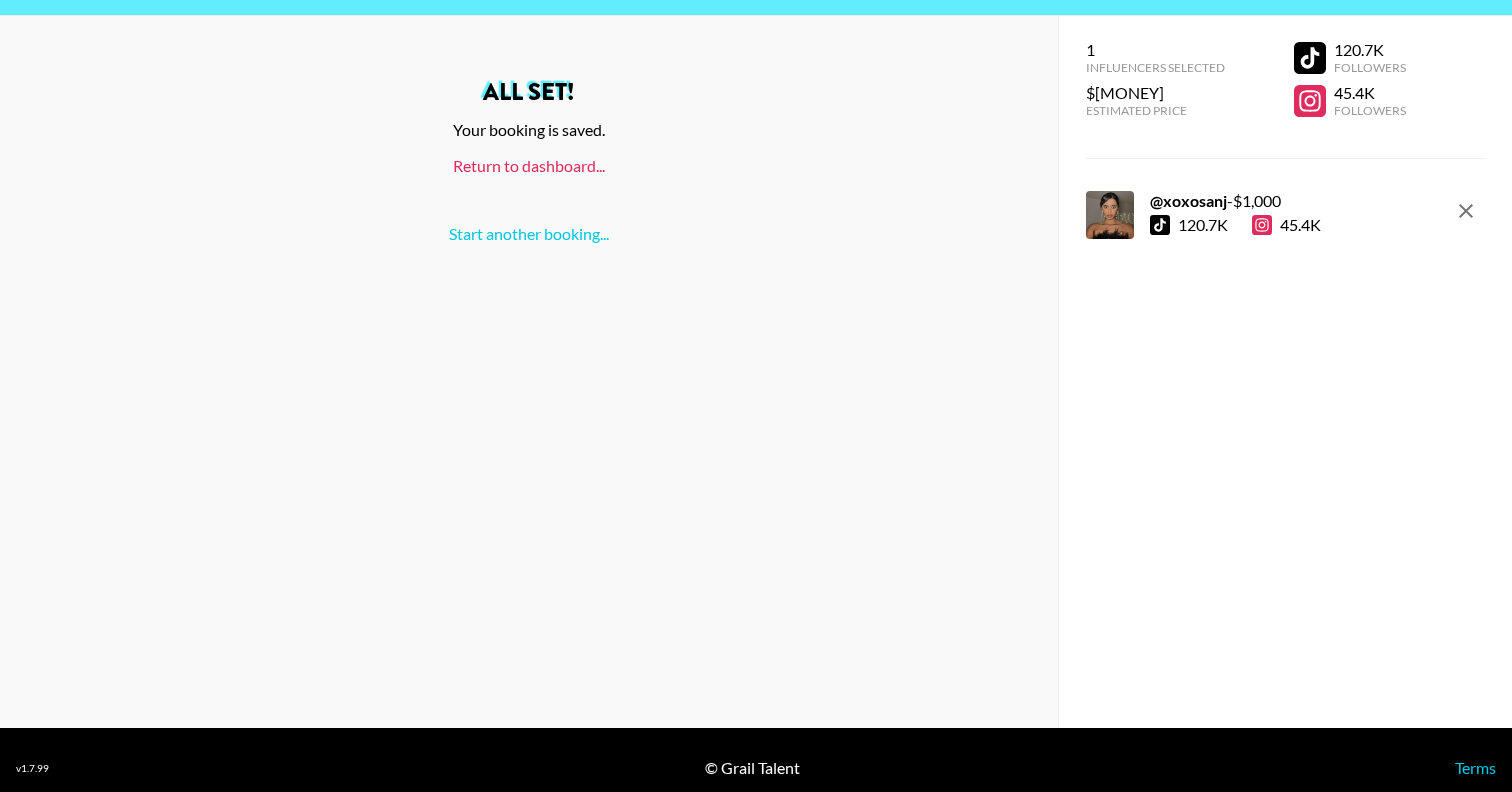 click on "Return to dashboard..." at bounding box center [529, 165] 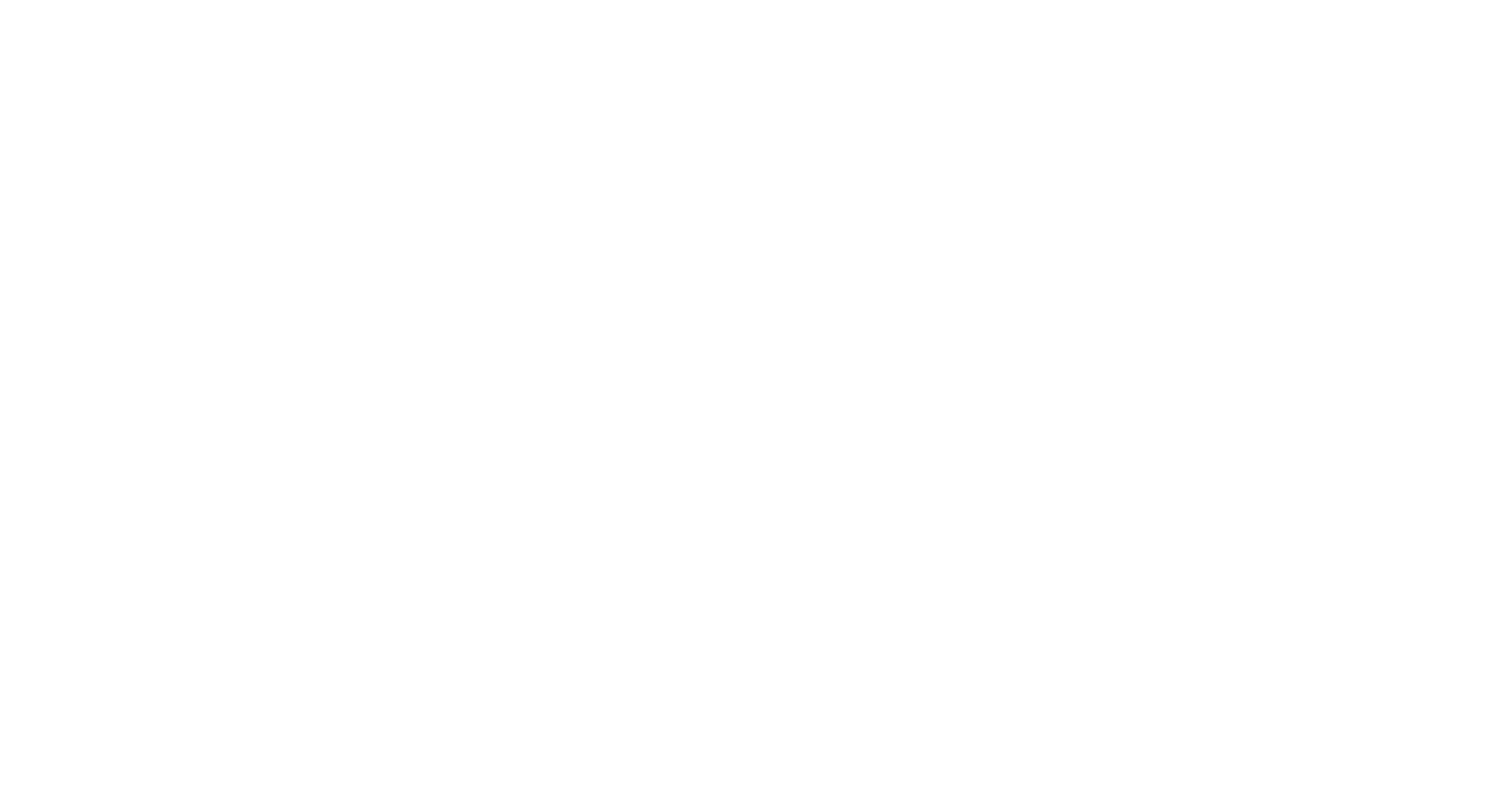 scroll, scrollTop: 0, scrollLeft: 0, axis: both 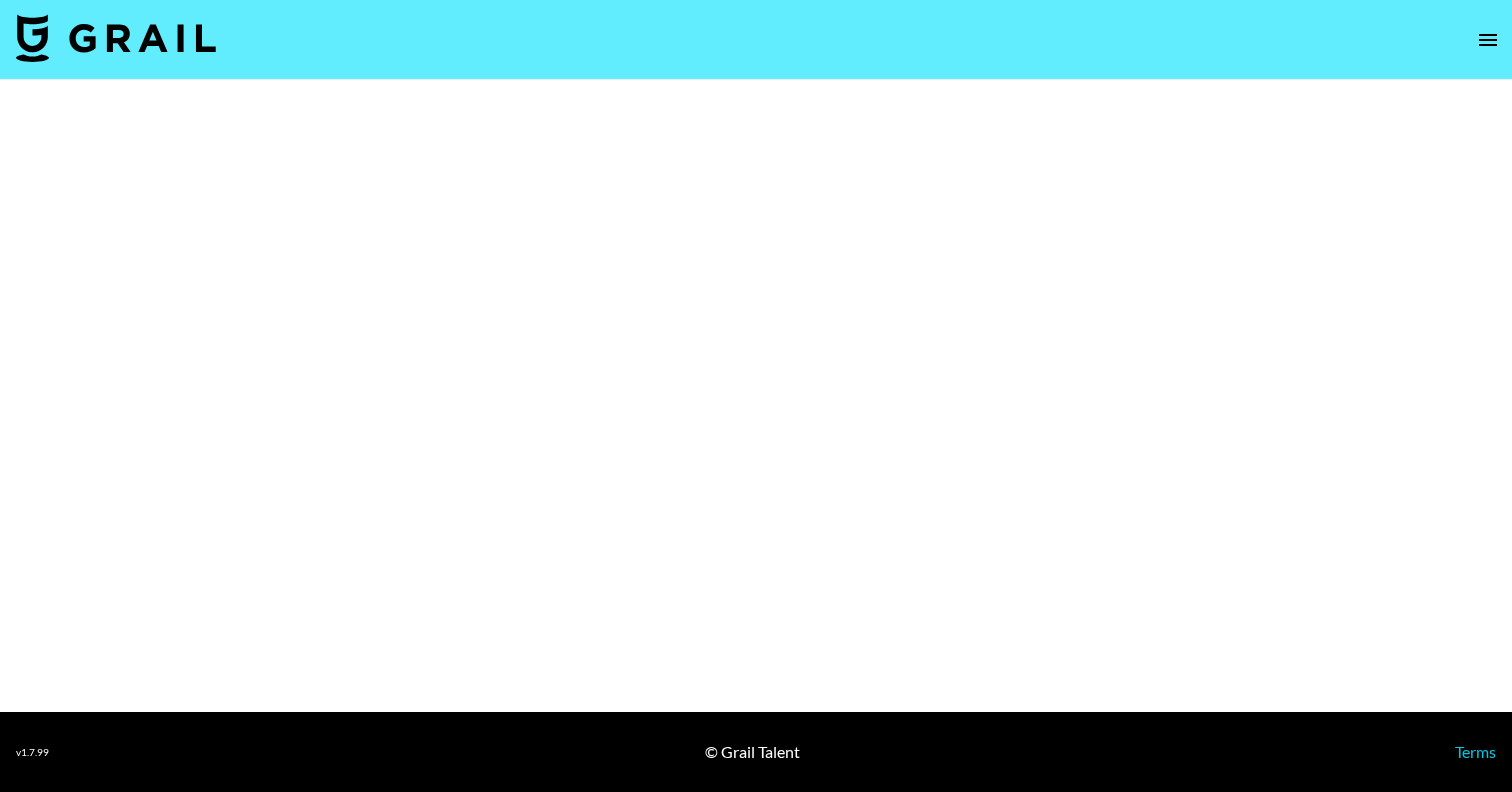 select on "Brand" 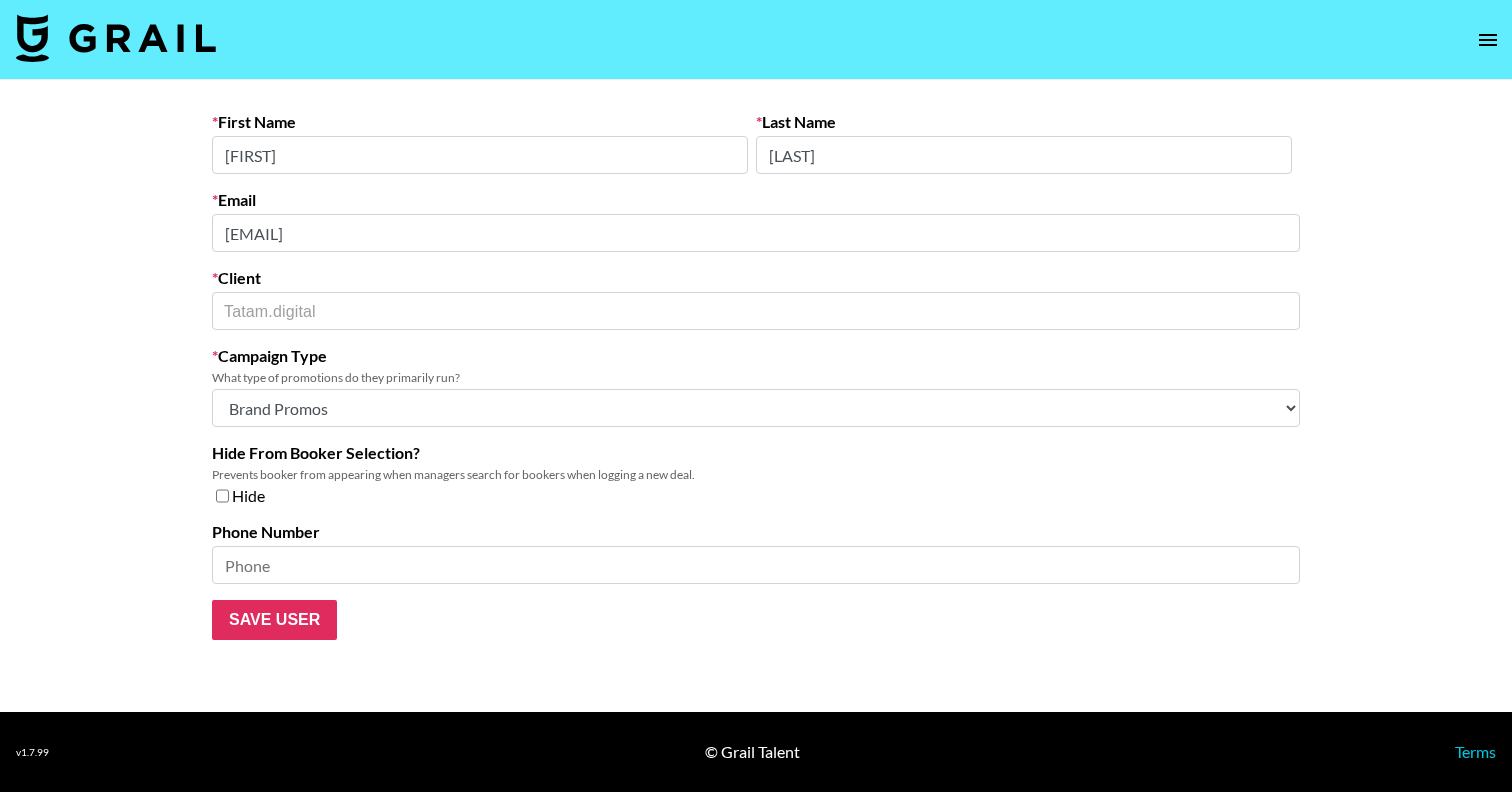 type on "Tatam.digital" 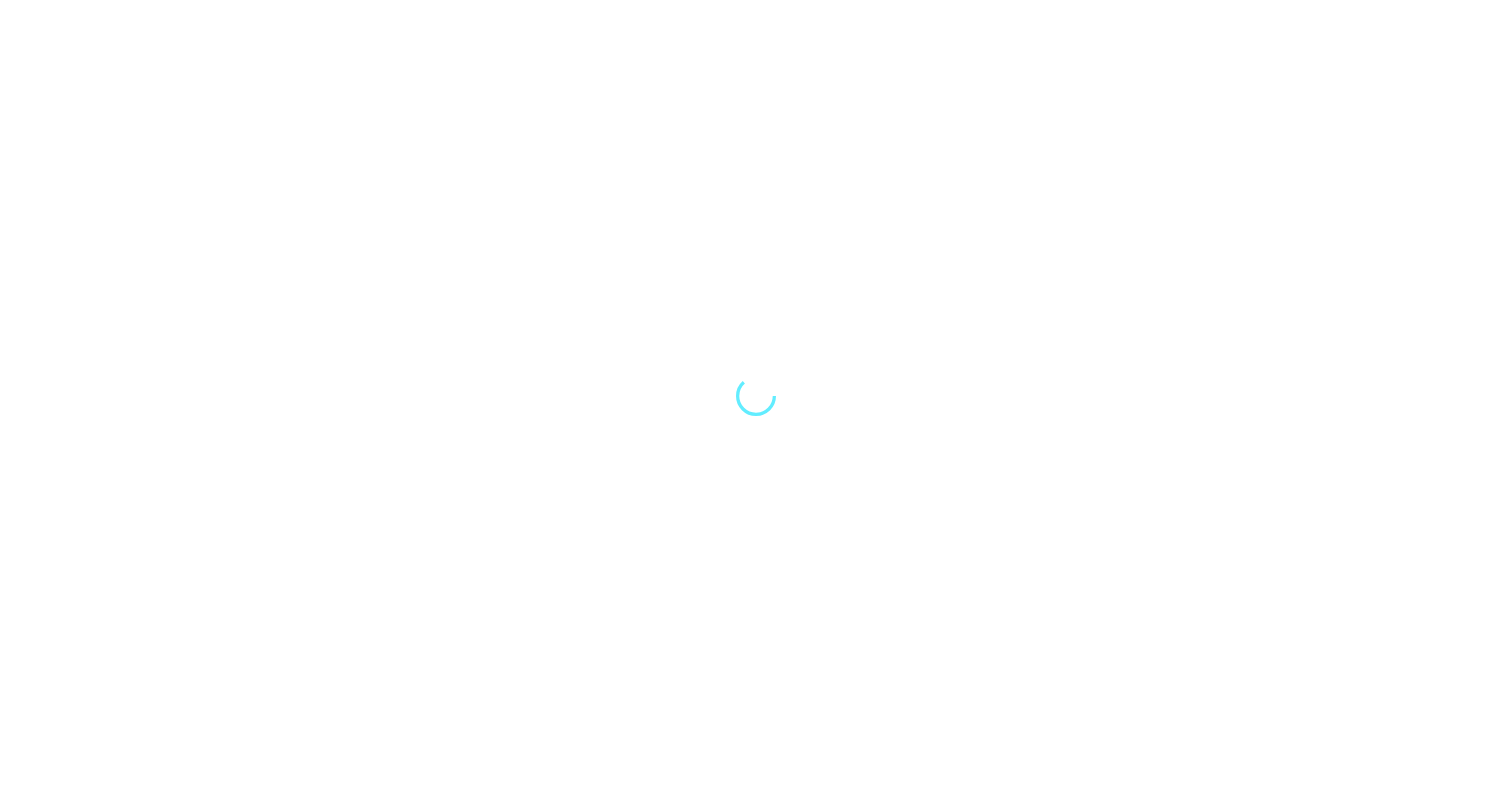 scroll, scrollTop: 0, scrollLeft: 0, axis: both 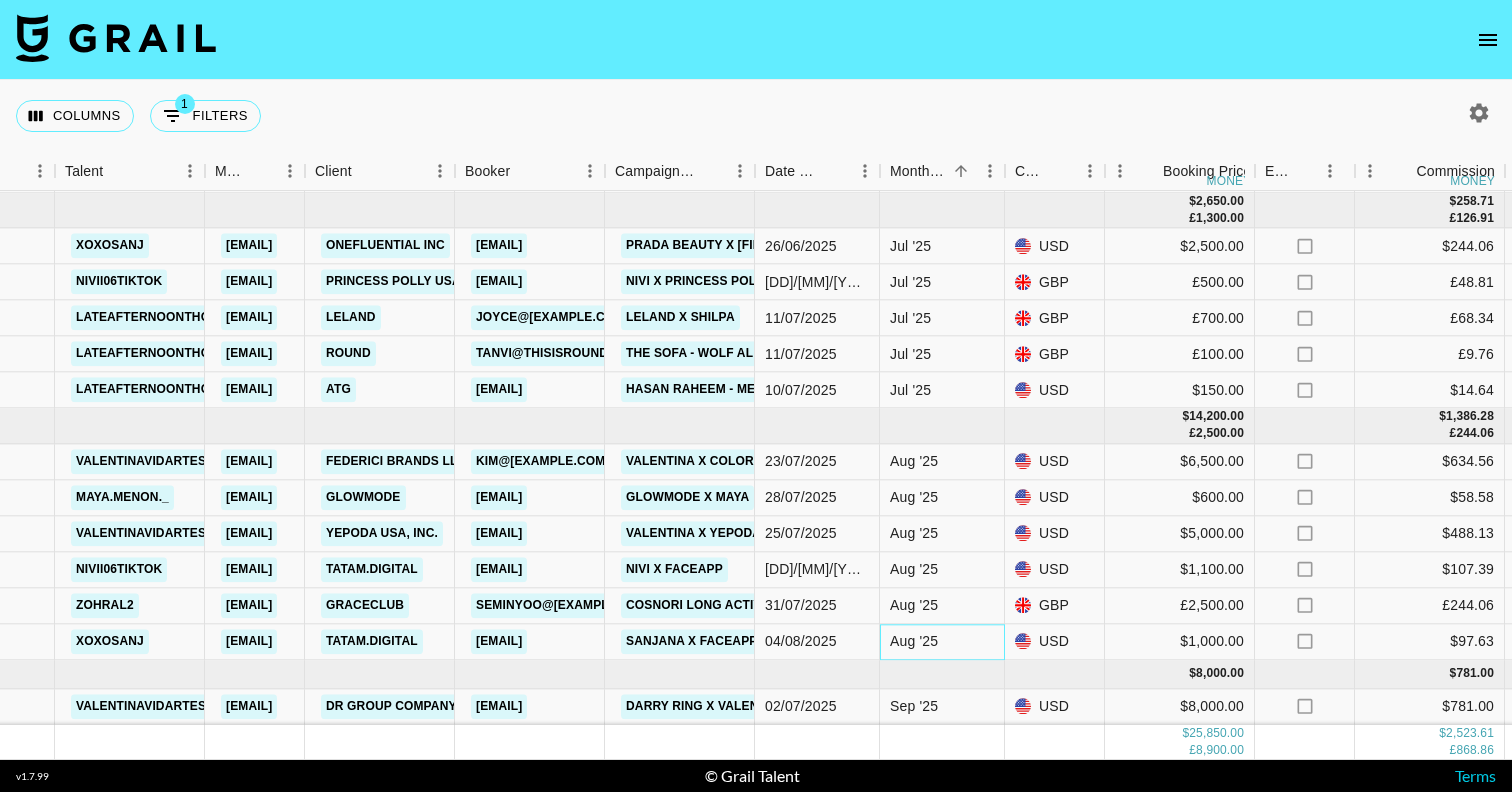 click on "Aug '25" at bounding box center [942, 642] 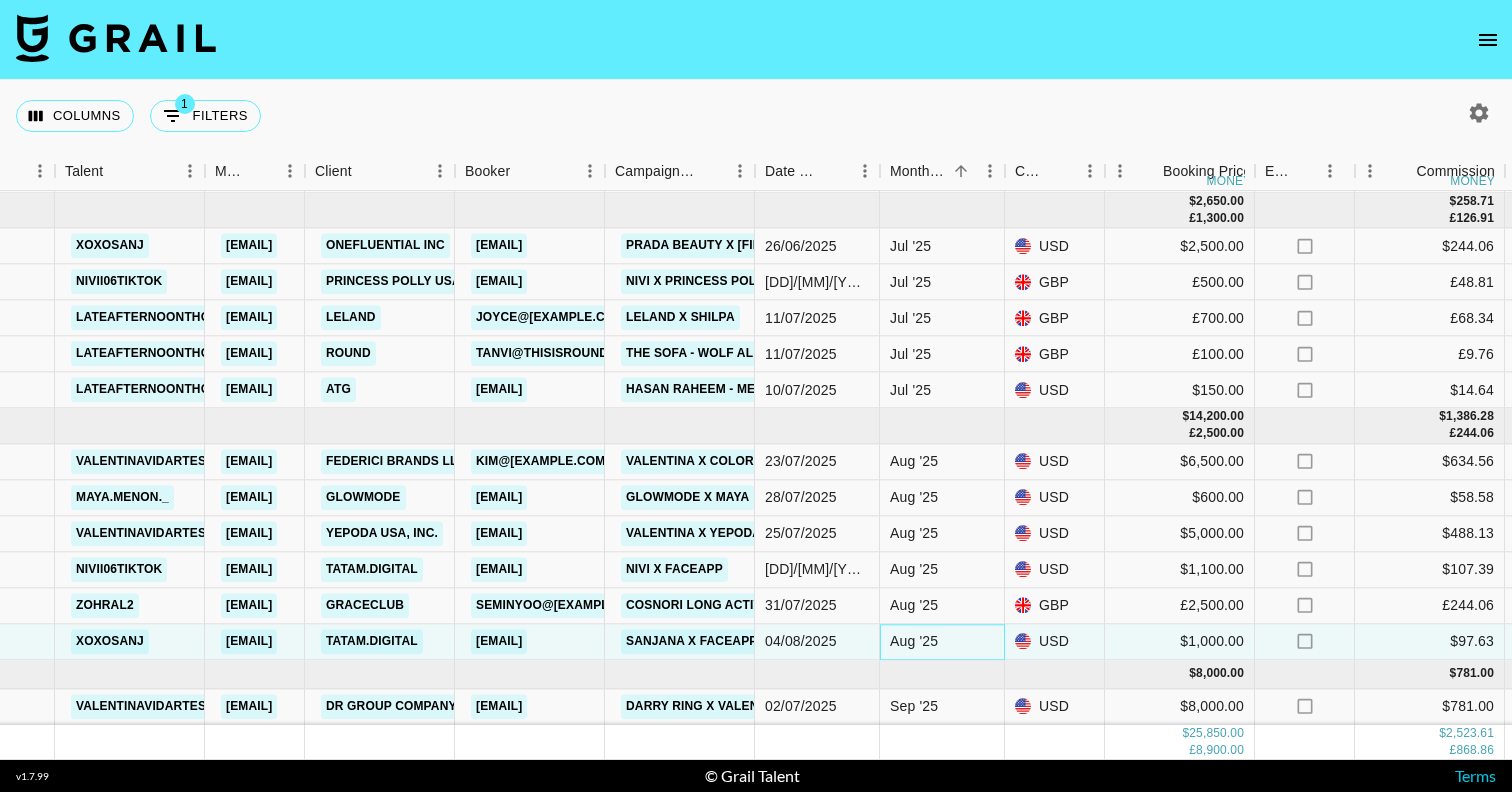 click on "Aug '25" at bounding box center [914, 641] 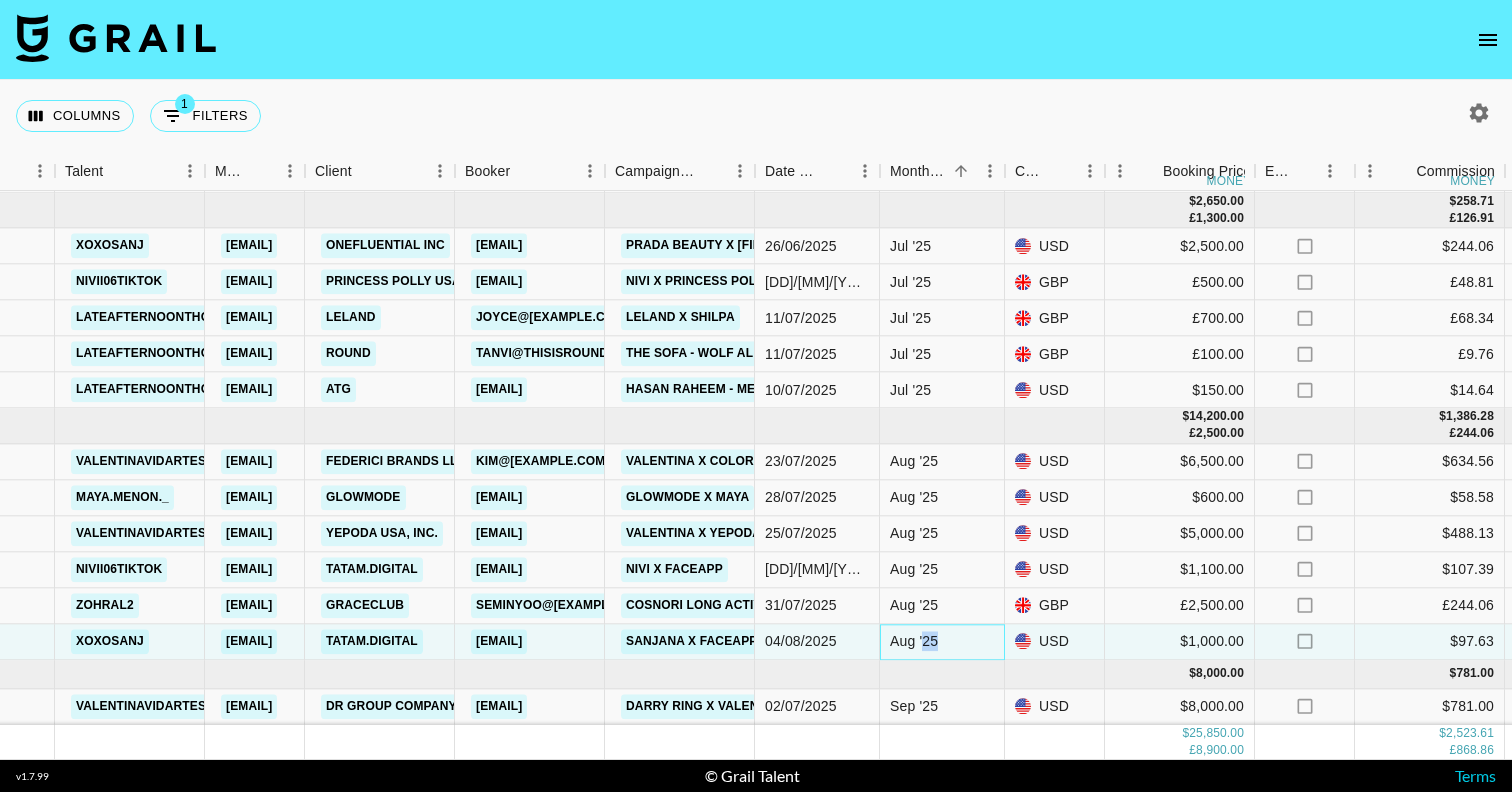 click on "Aug '25" at bounding box center [914, 641] 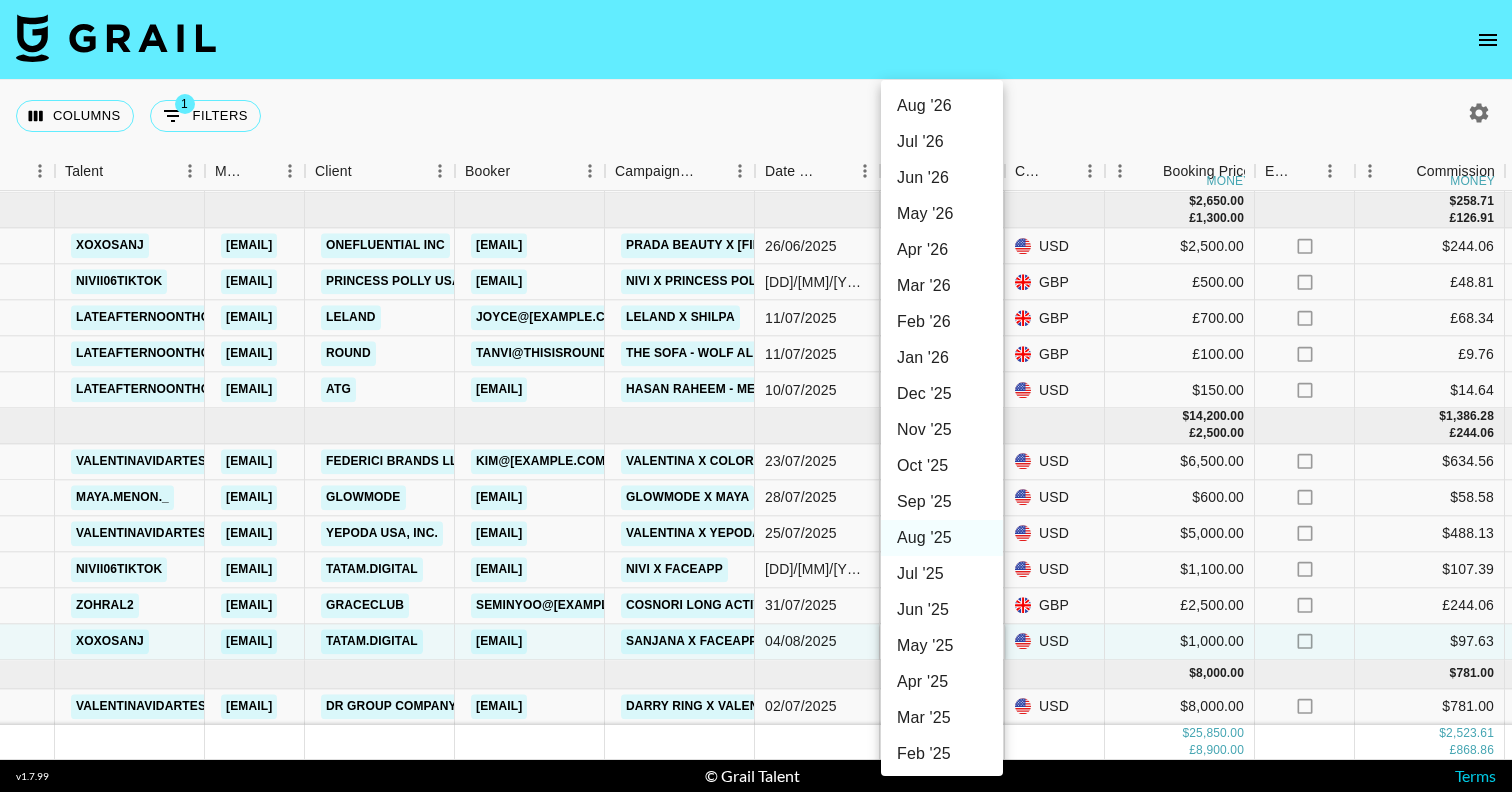 click on "Sep '25" at bounding box center (942, 502) 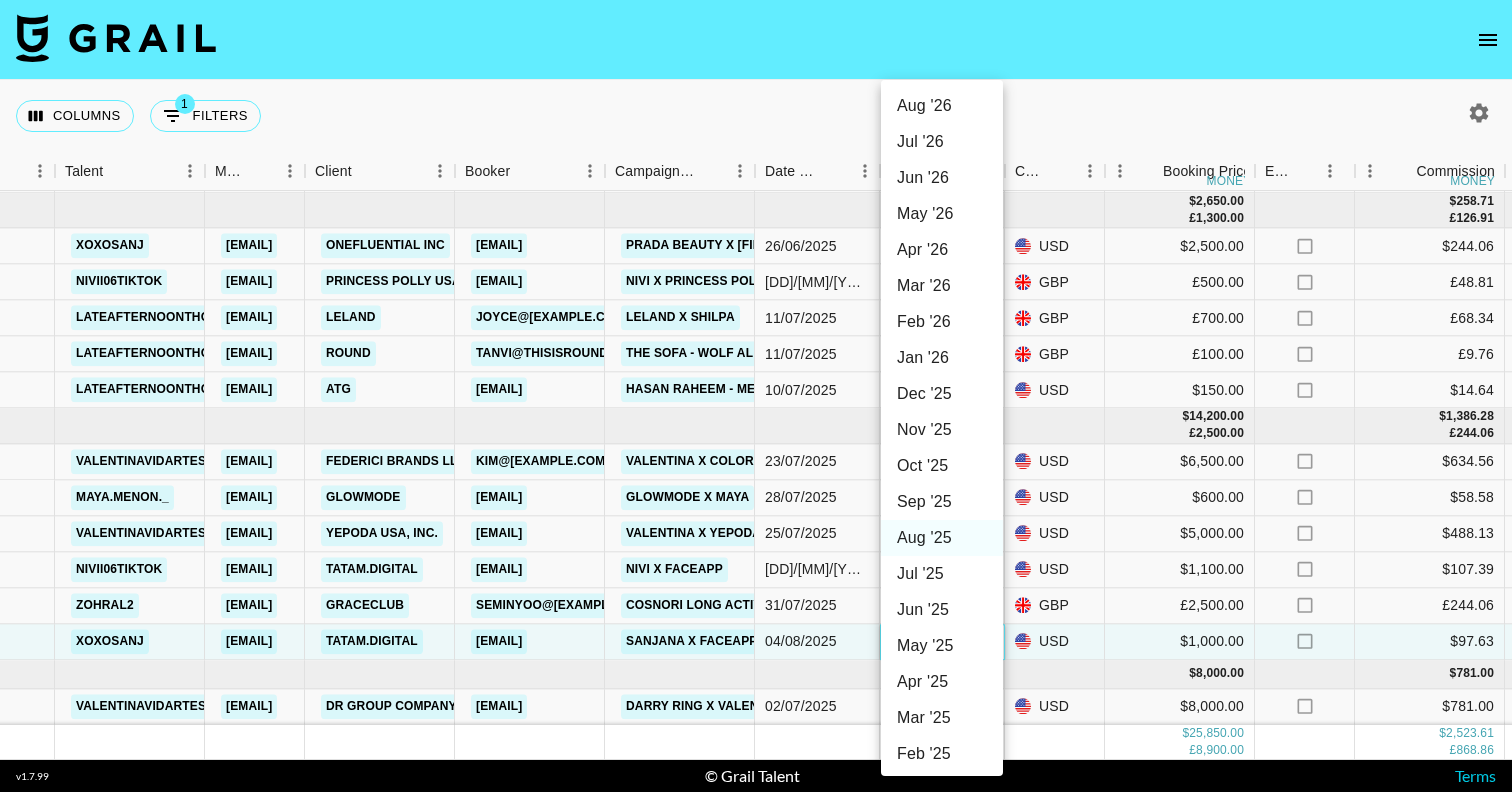 type on "Sep '25" 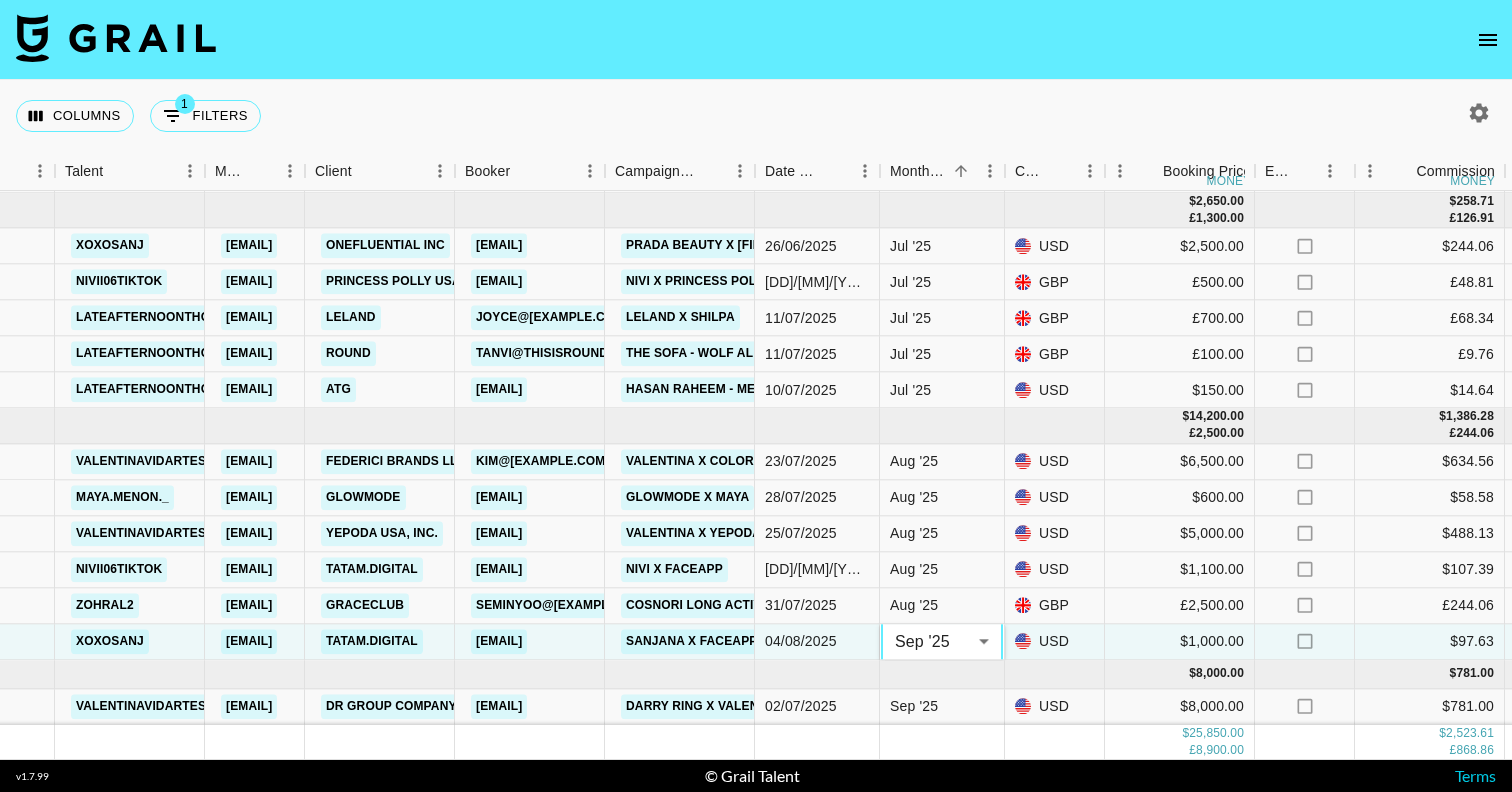 click on "Columns 1 Filters + Booking" at bounding box center [756, 116] 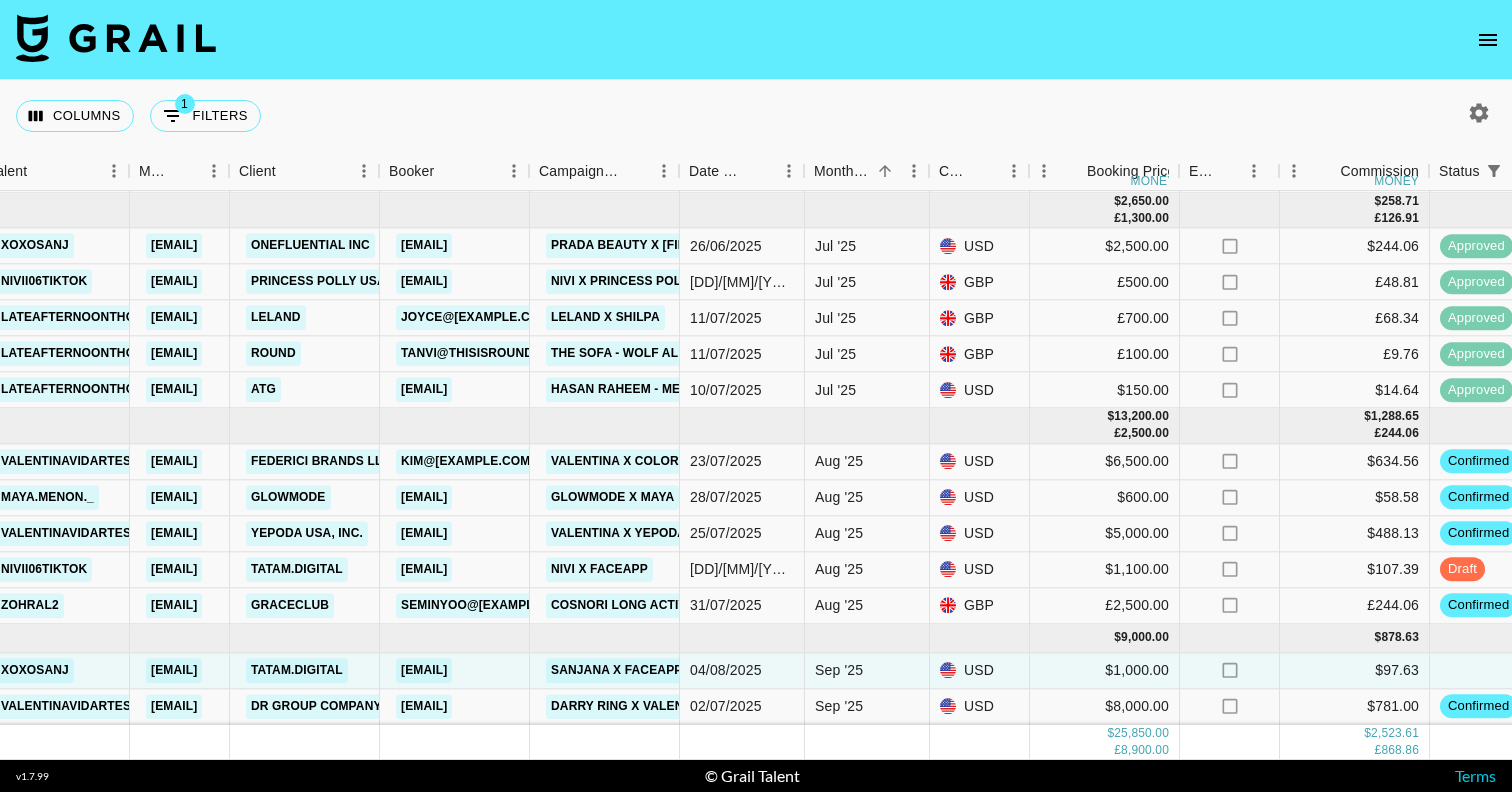 scroll, scrollTop: 141, scrollLeft: 436, axis: both 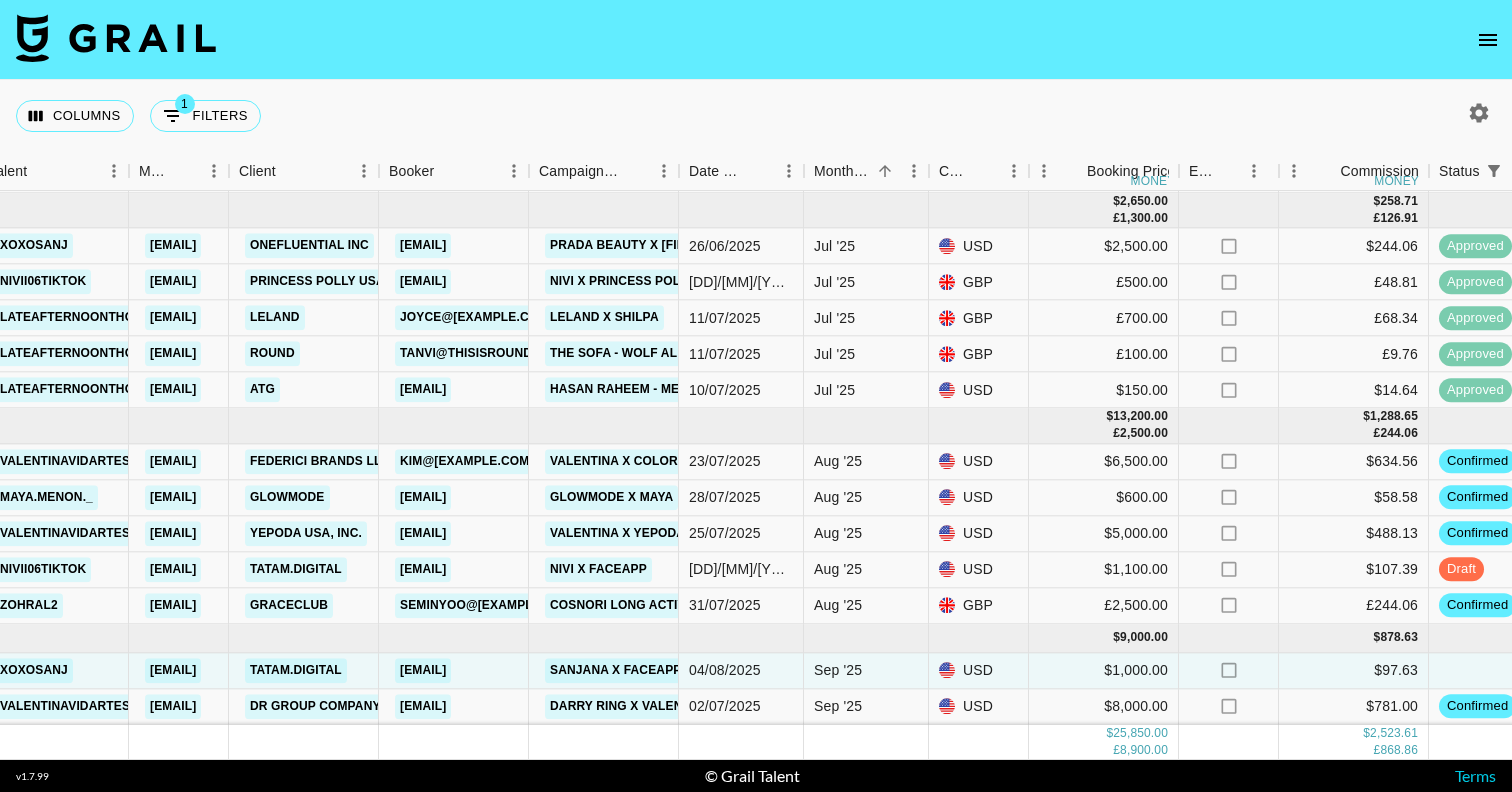click 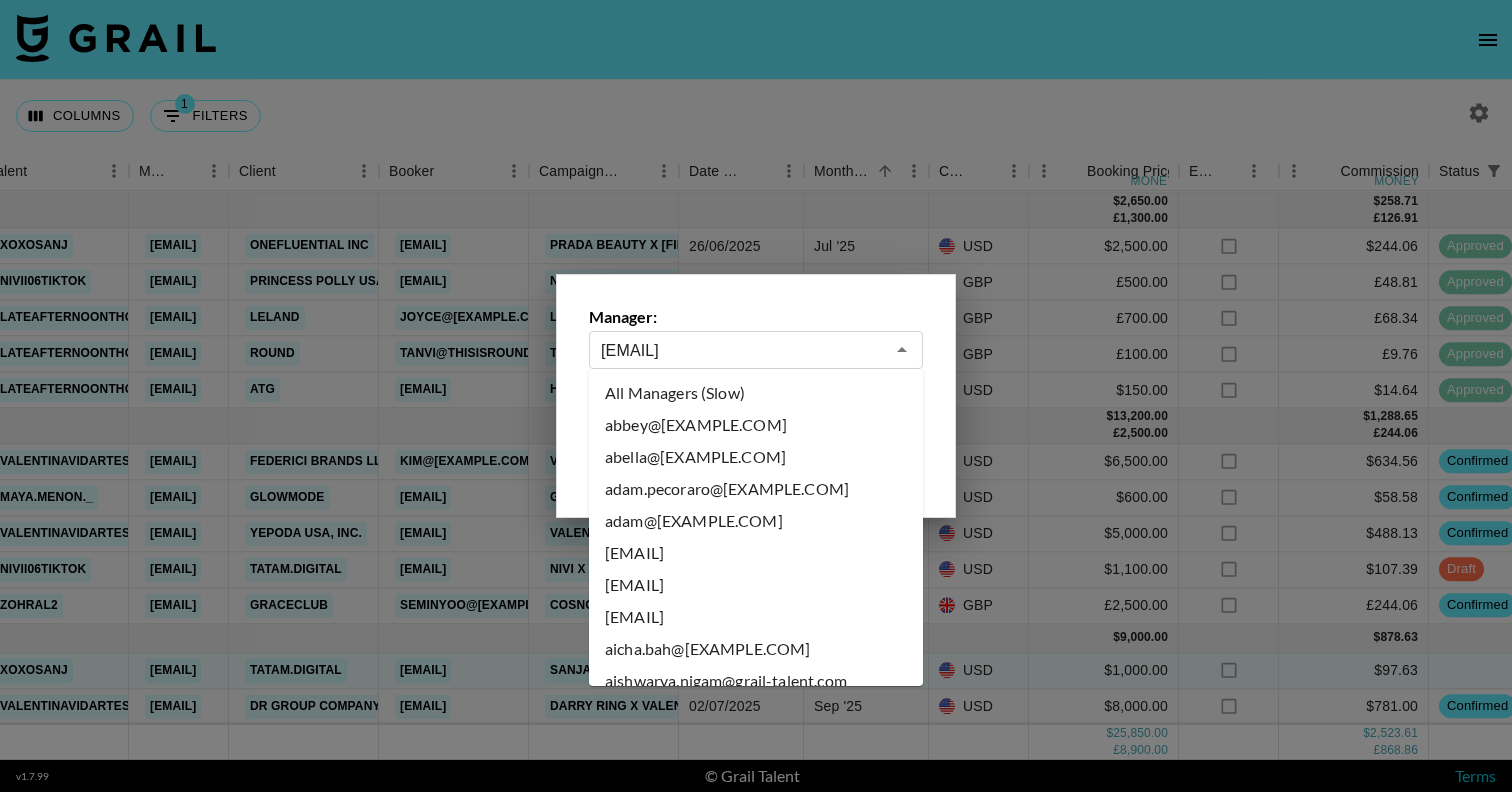 scroll, scrollTop: 9291, scrollLeft: 0, axis: vertical 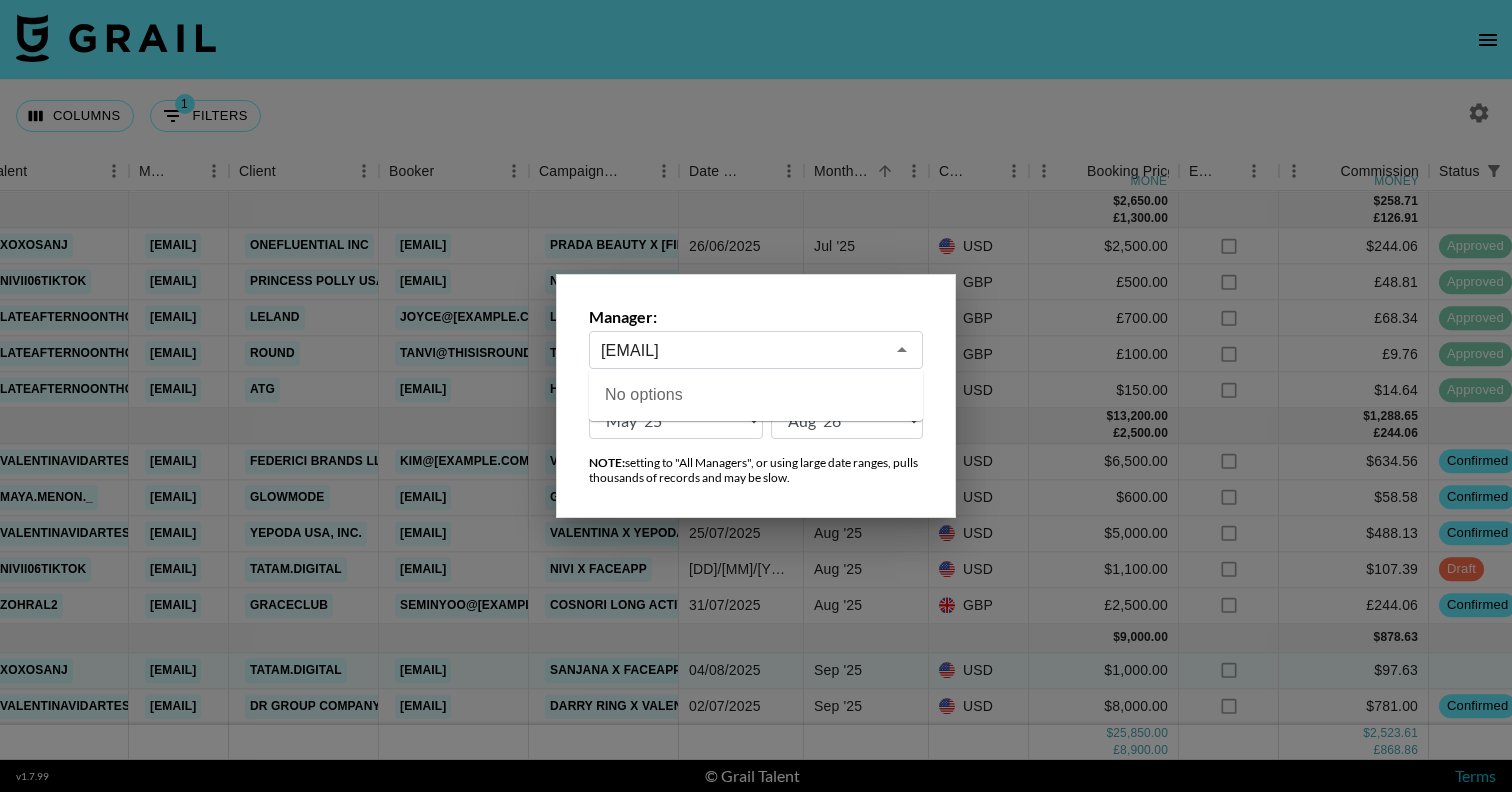 drag, startPoint x: 866, startPoint y: 349, endPoint x: 534, endPoint y: 344, distance: 332.03766 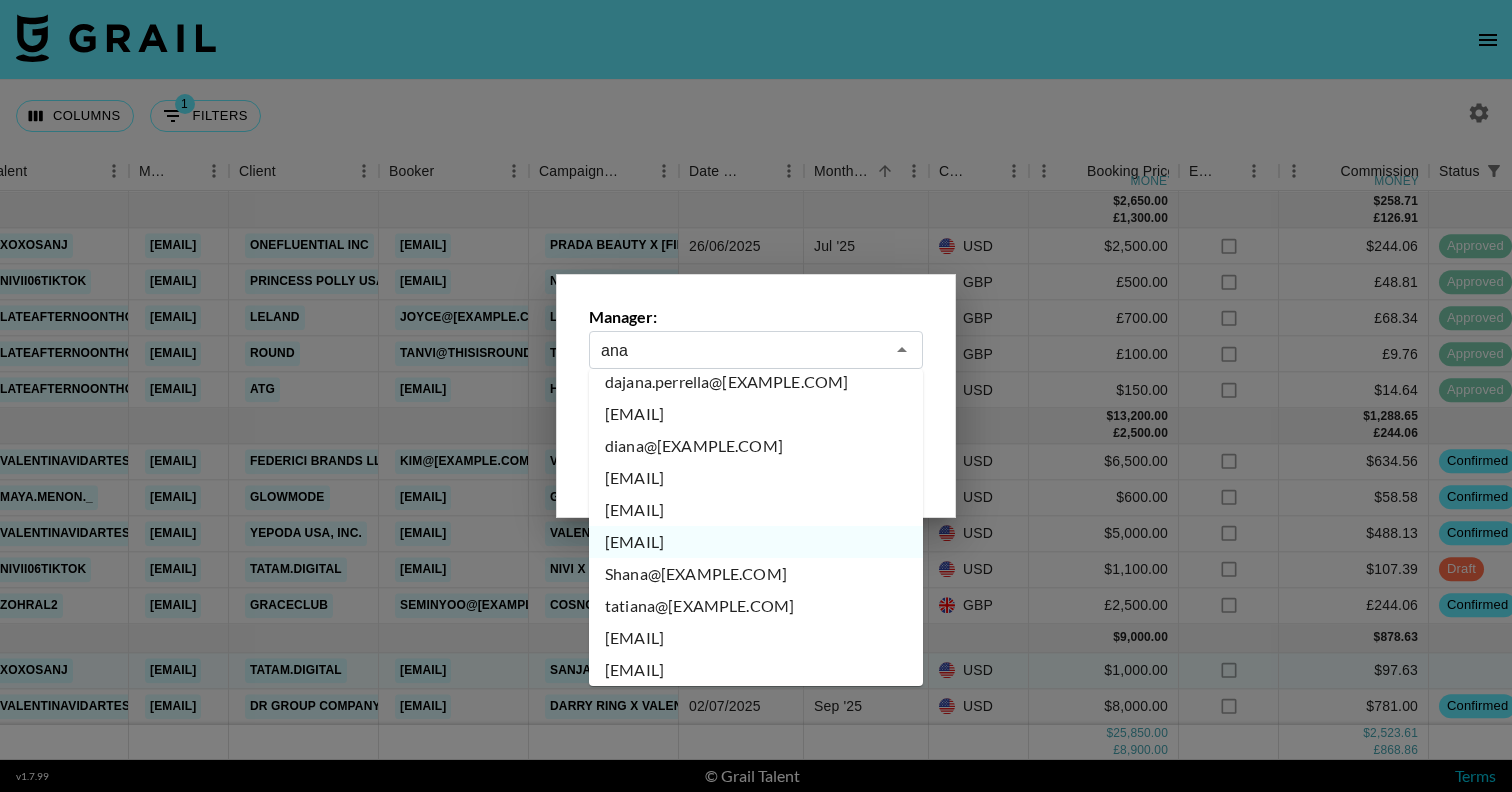 scroll, scrollTop: 0, scrollLeft: 0, axis: both 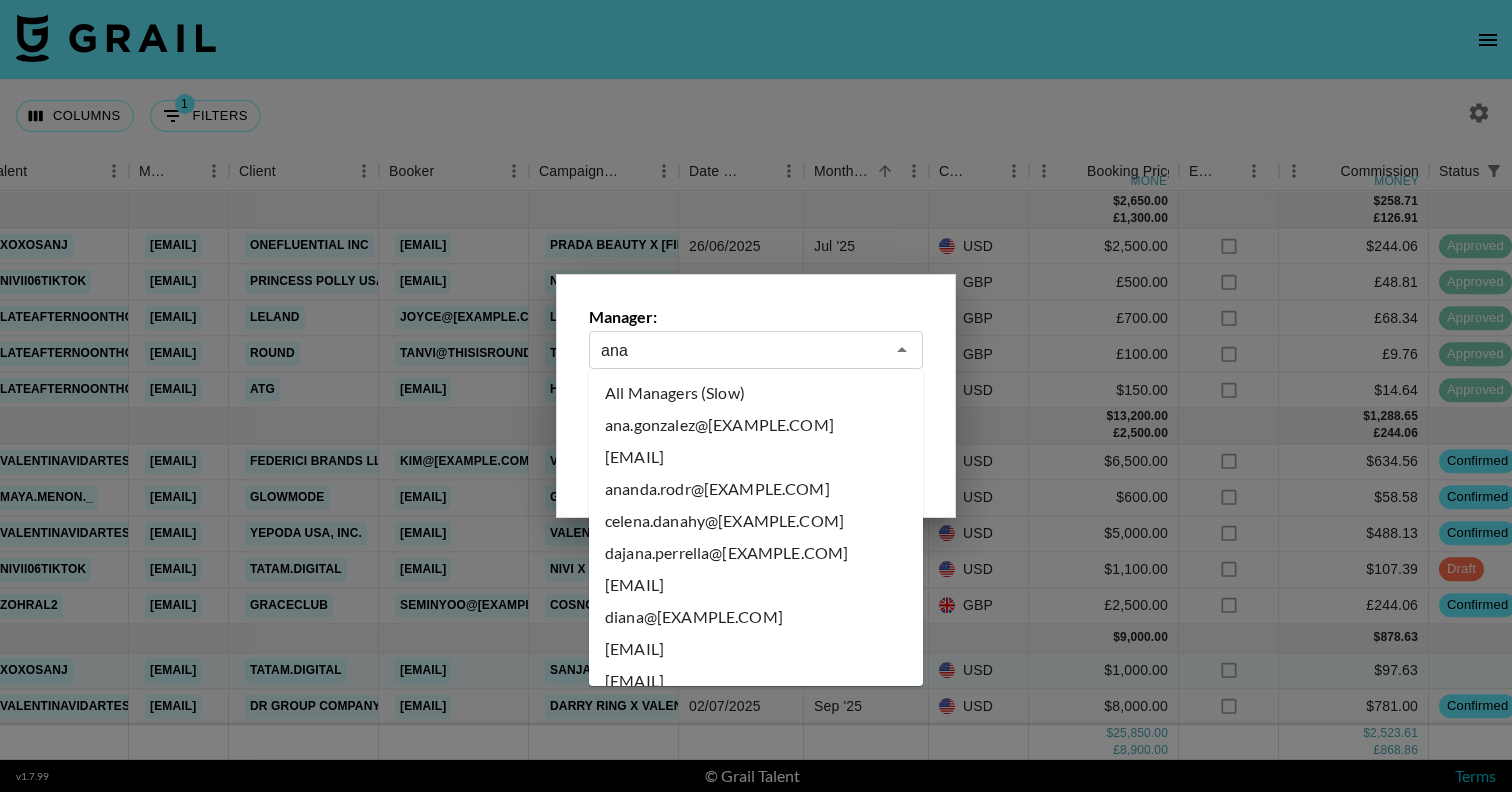 click on "ana.gonzalez@[EXAMPLE.COM]" at bounding box center (756, 425) 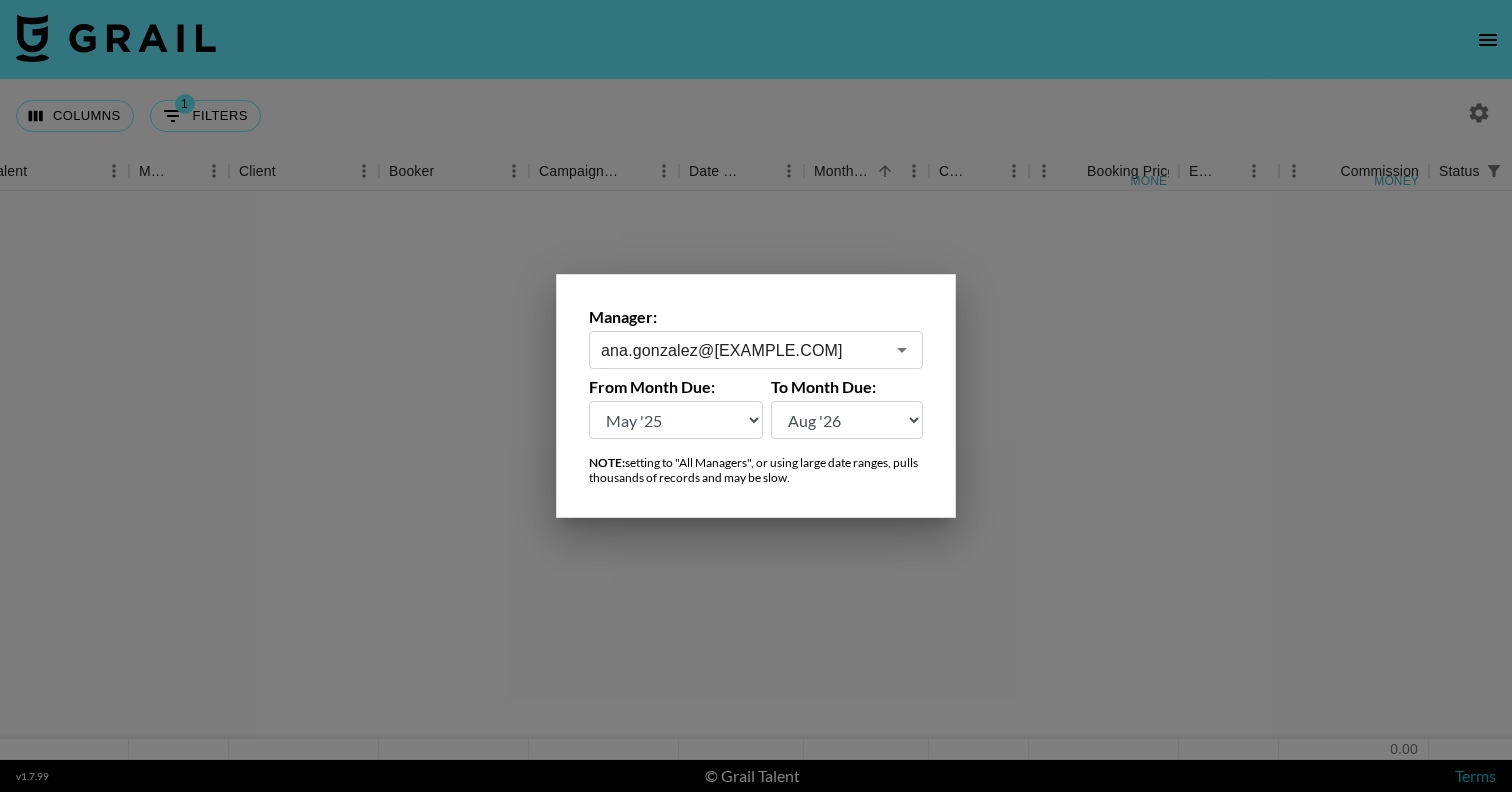 scroll, scrollTop: 0, scrollLeft: 436, axis: horizontal 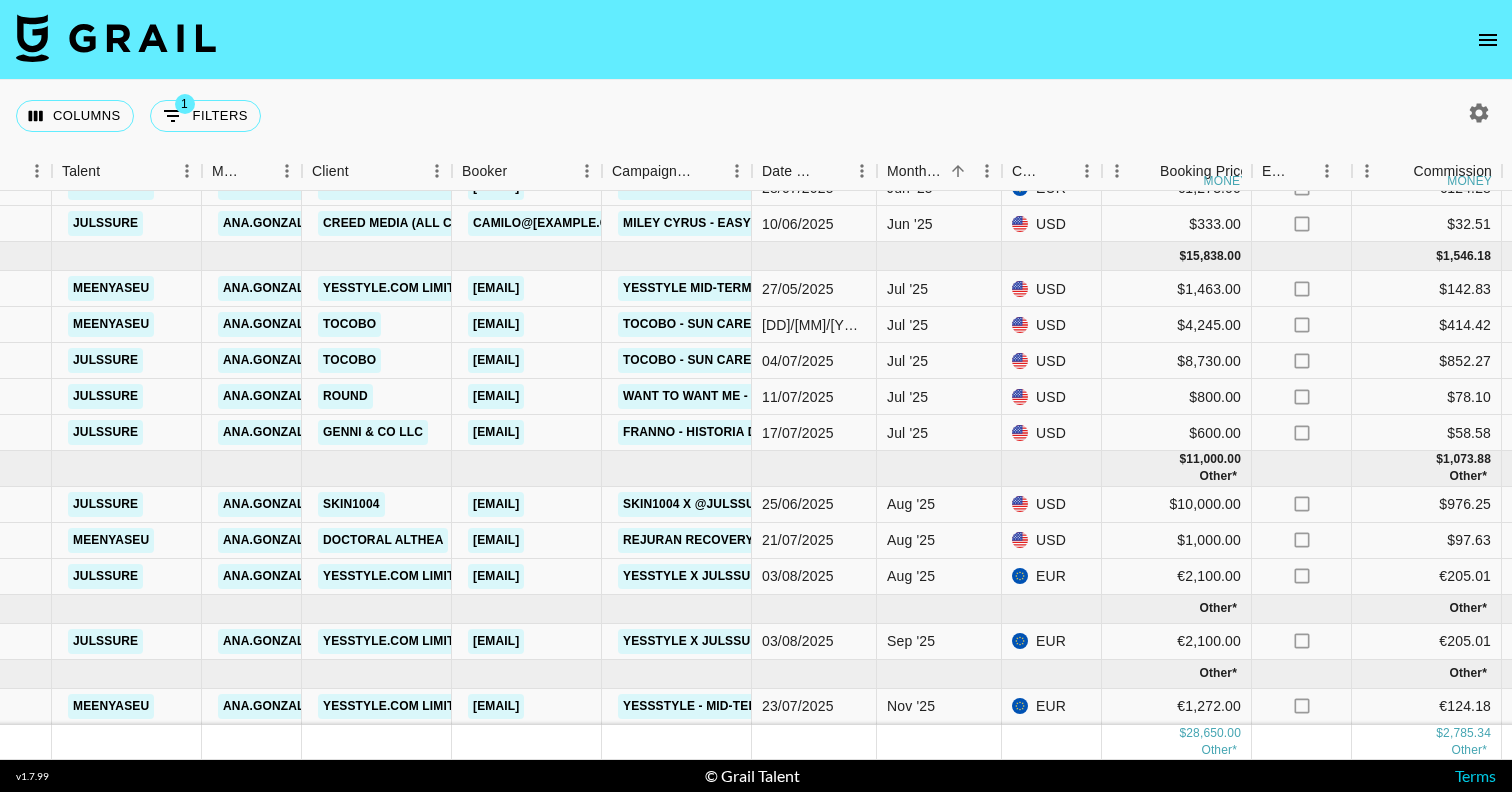 click 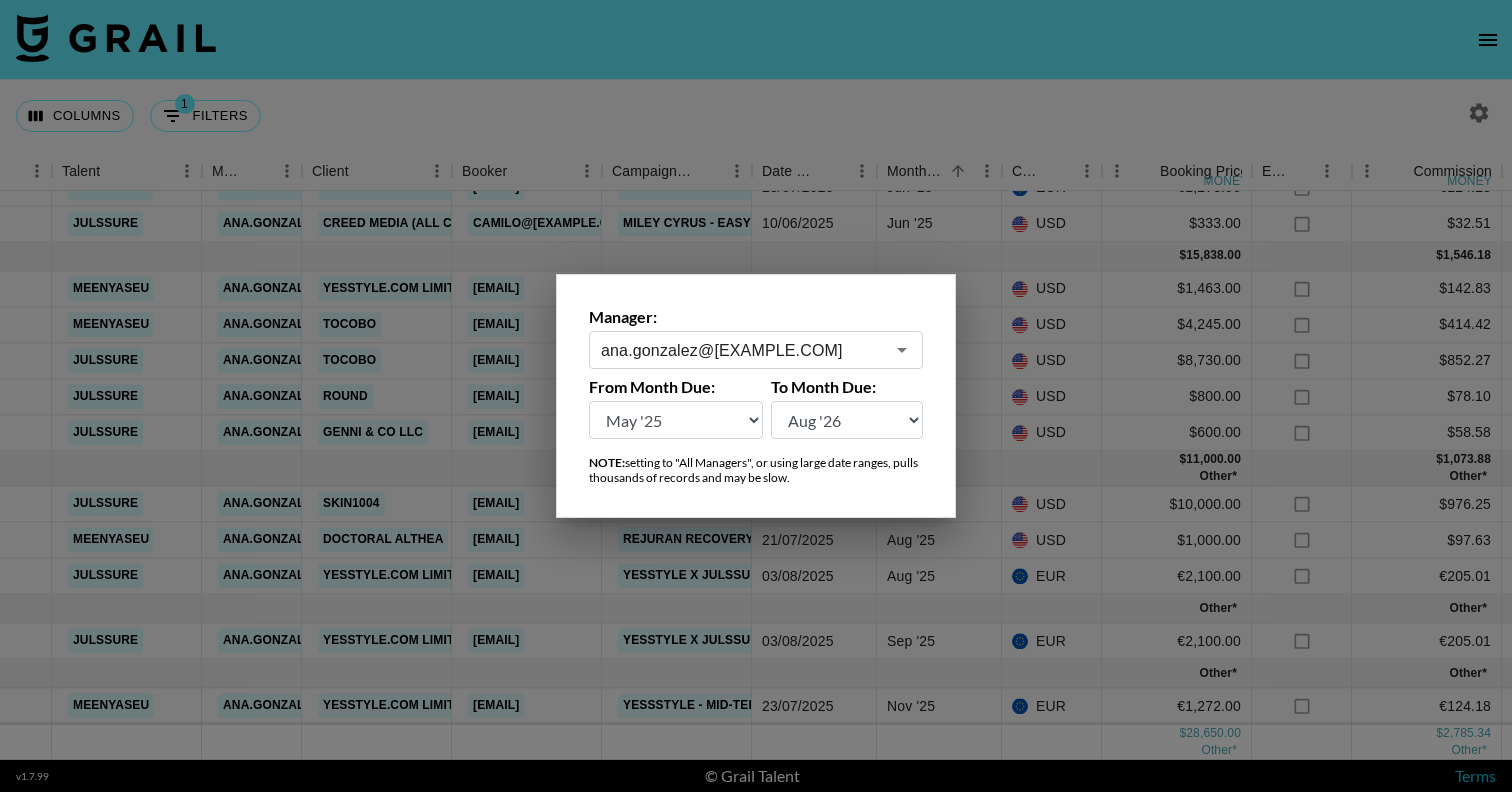 click on "ana.gonzalez@[EXAMPLE.COM]" at bounding box center (742, 350) 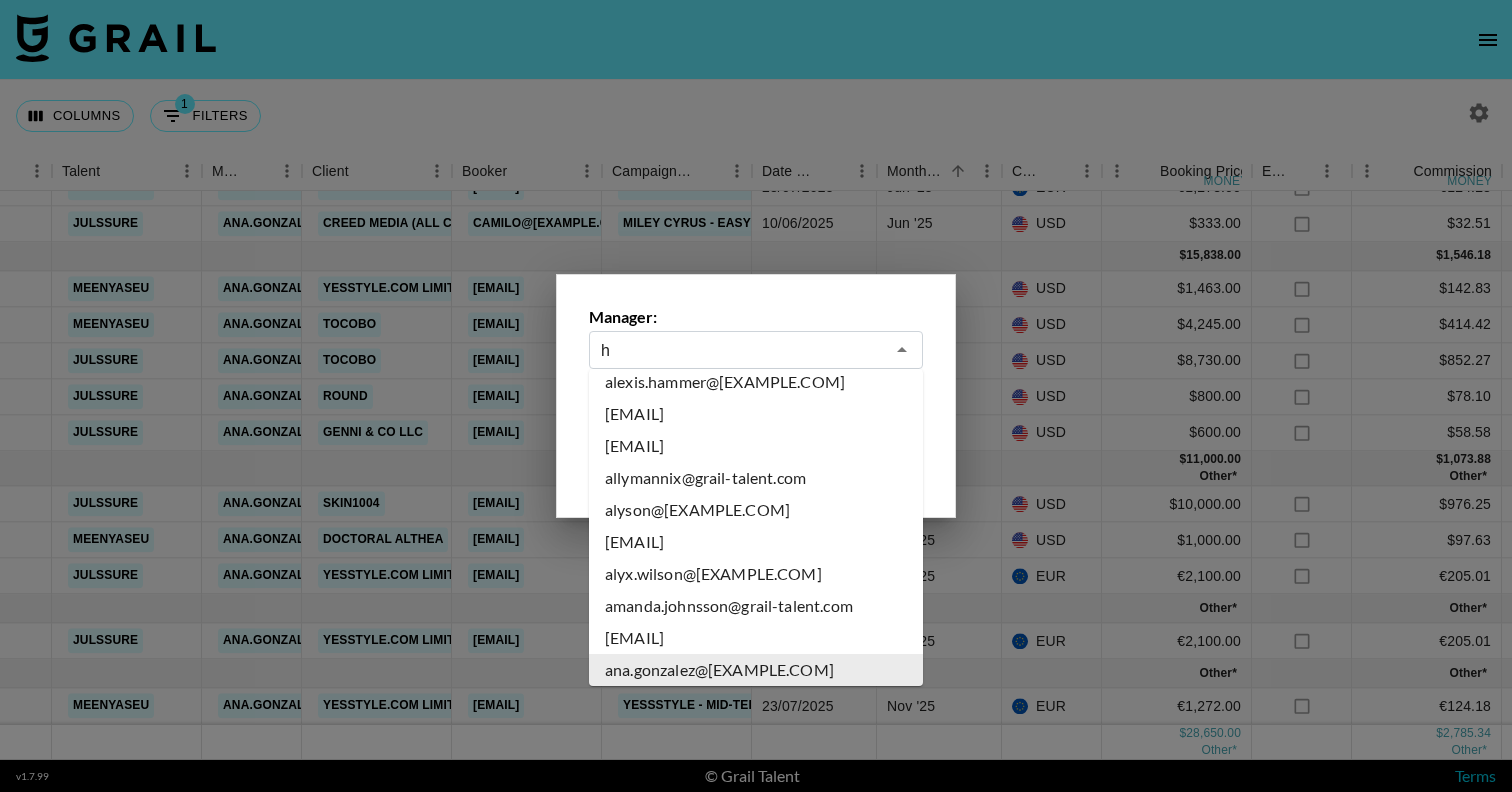 scroll, scrollTop: 0, scrollLeft: 0, axis: both 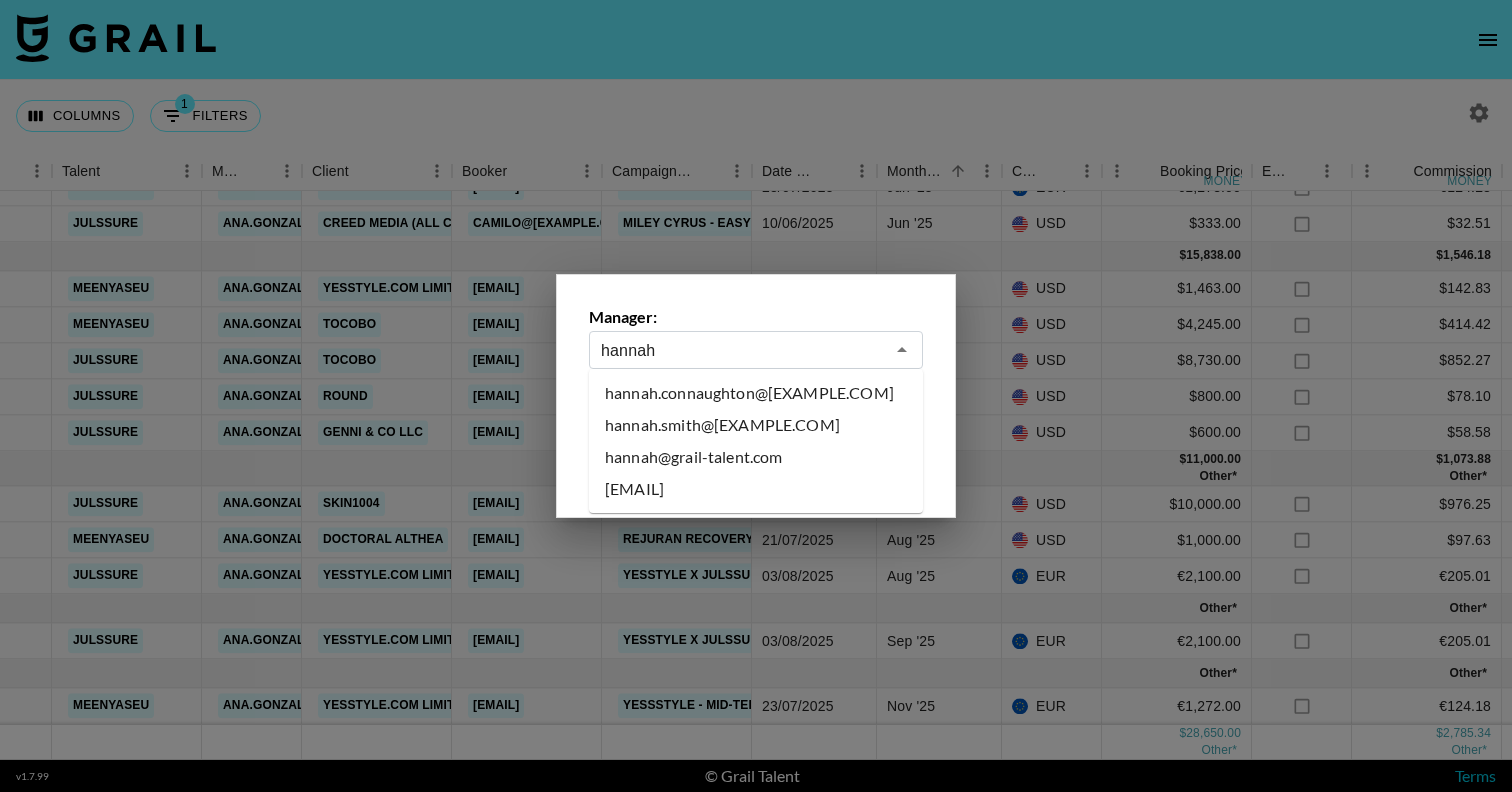 click on "hannah@grail-talent.com" at bounding box center (756, 457) 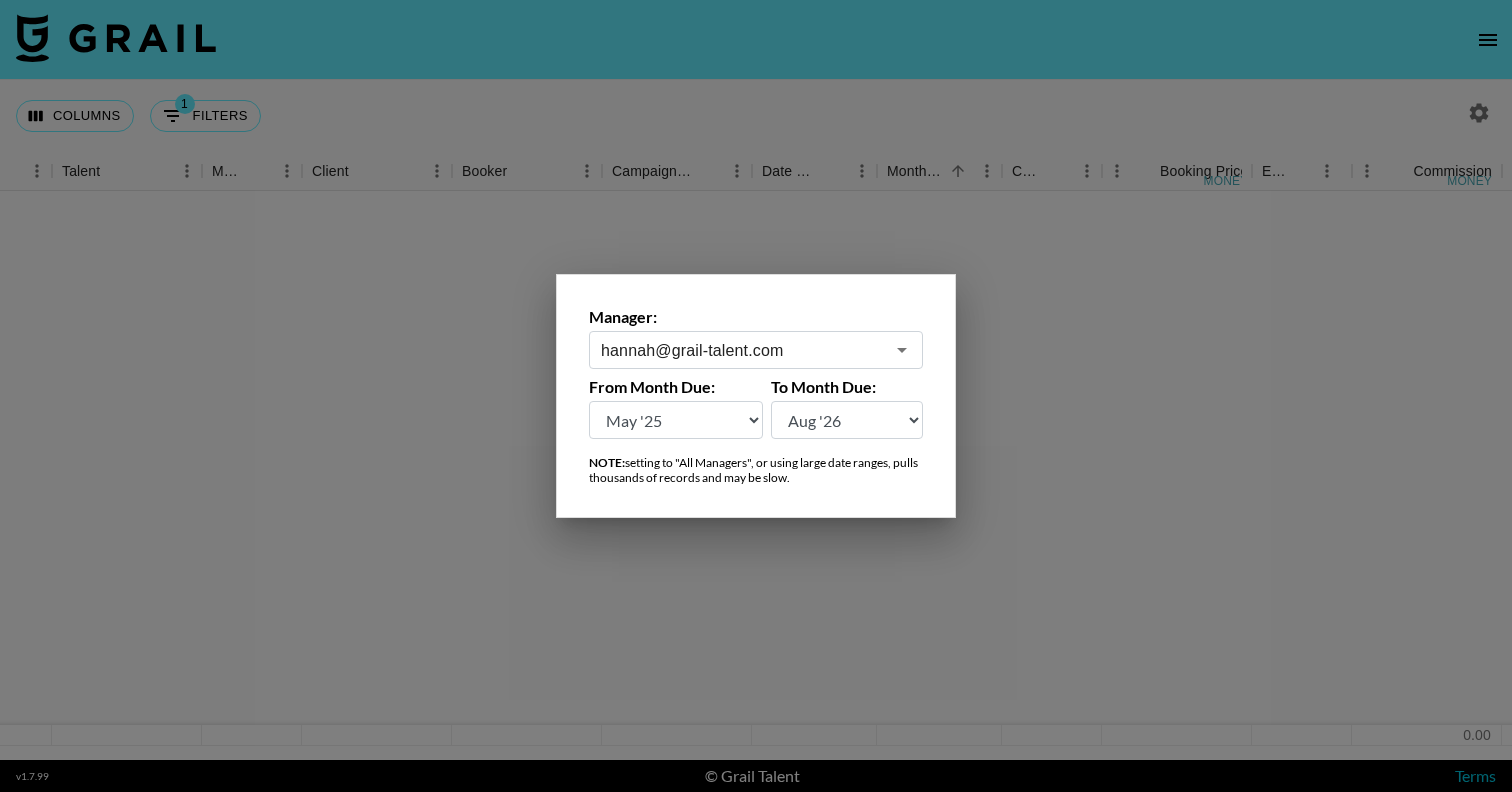 scroll, scrollTop: 0, scrollLeft: 363, axis: horizontal 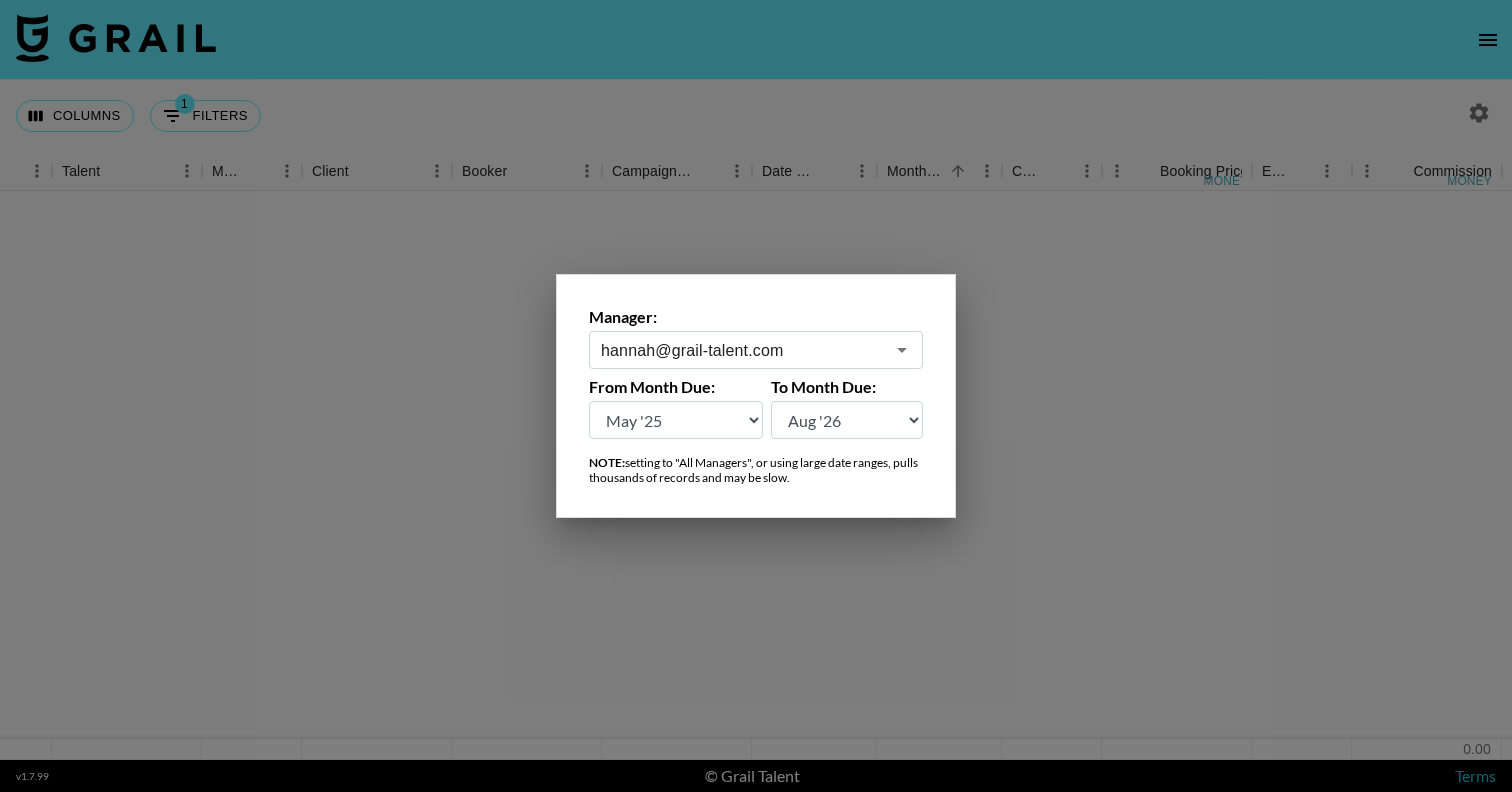 click at bounding box center (756, 396) 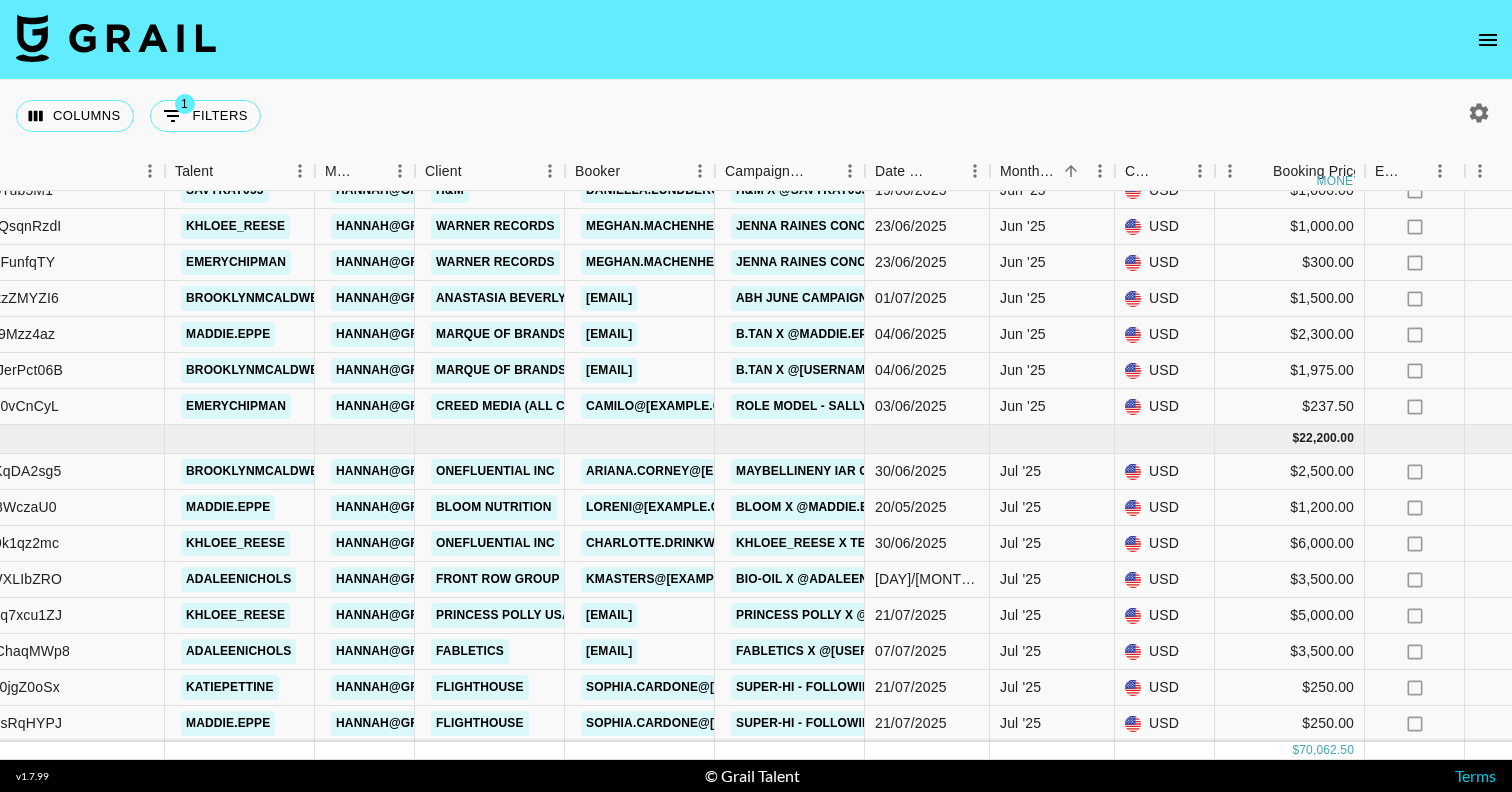 scroll, scrollTop: 652, scrollLeft: 254, axis: both 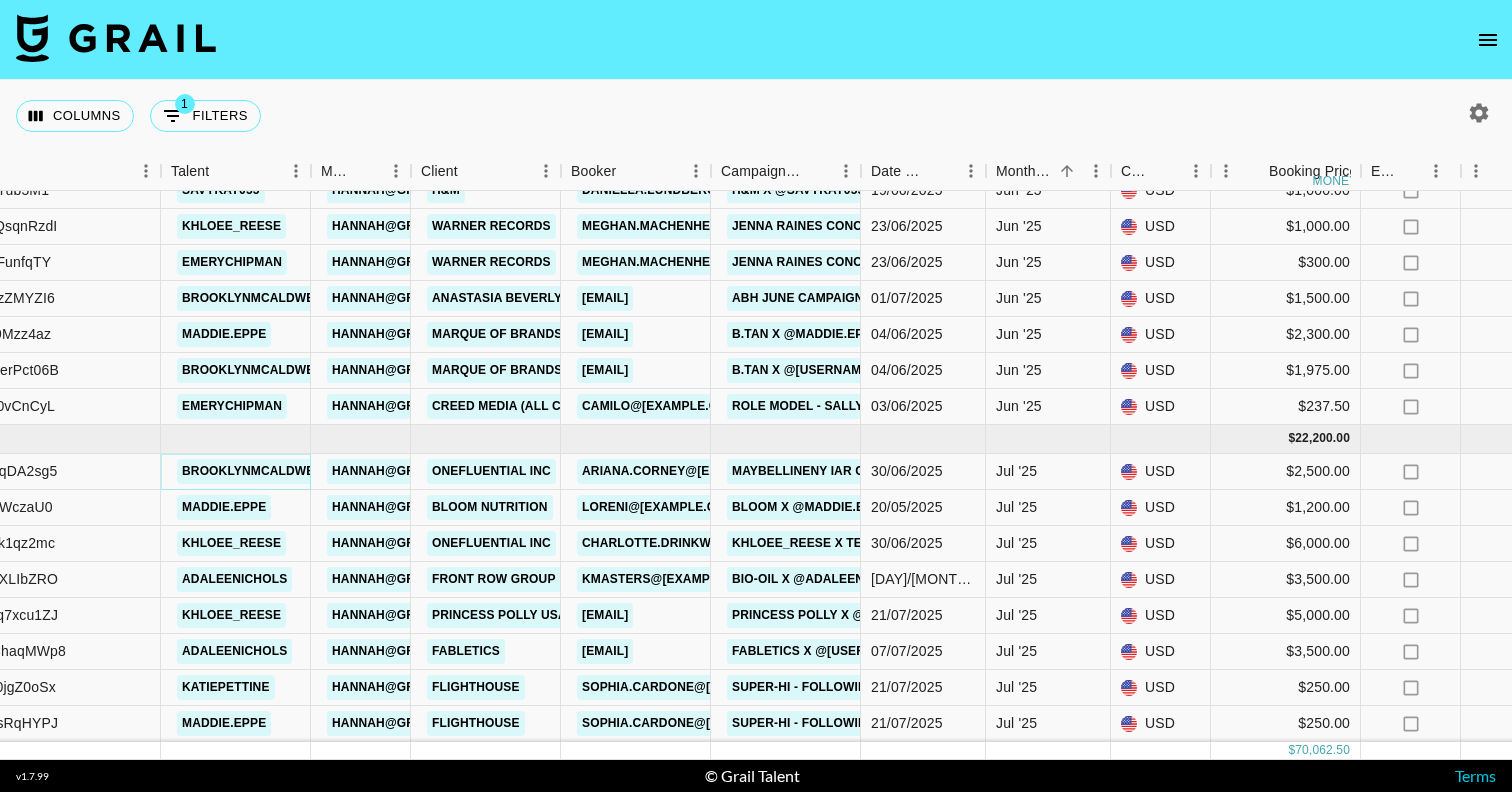 drag, startPoint x: 176, startPoint y: 473, endPoint x: 290, endPoint y: 470, distance: 114.03947 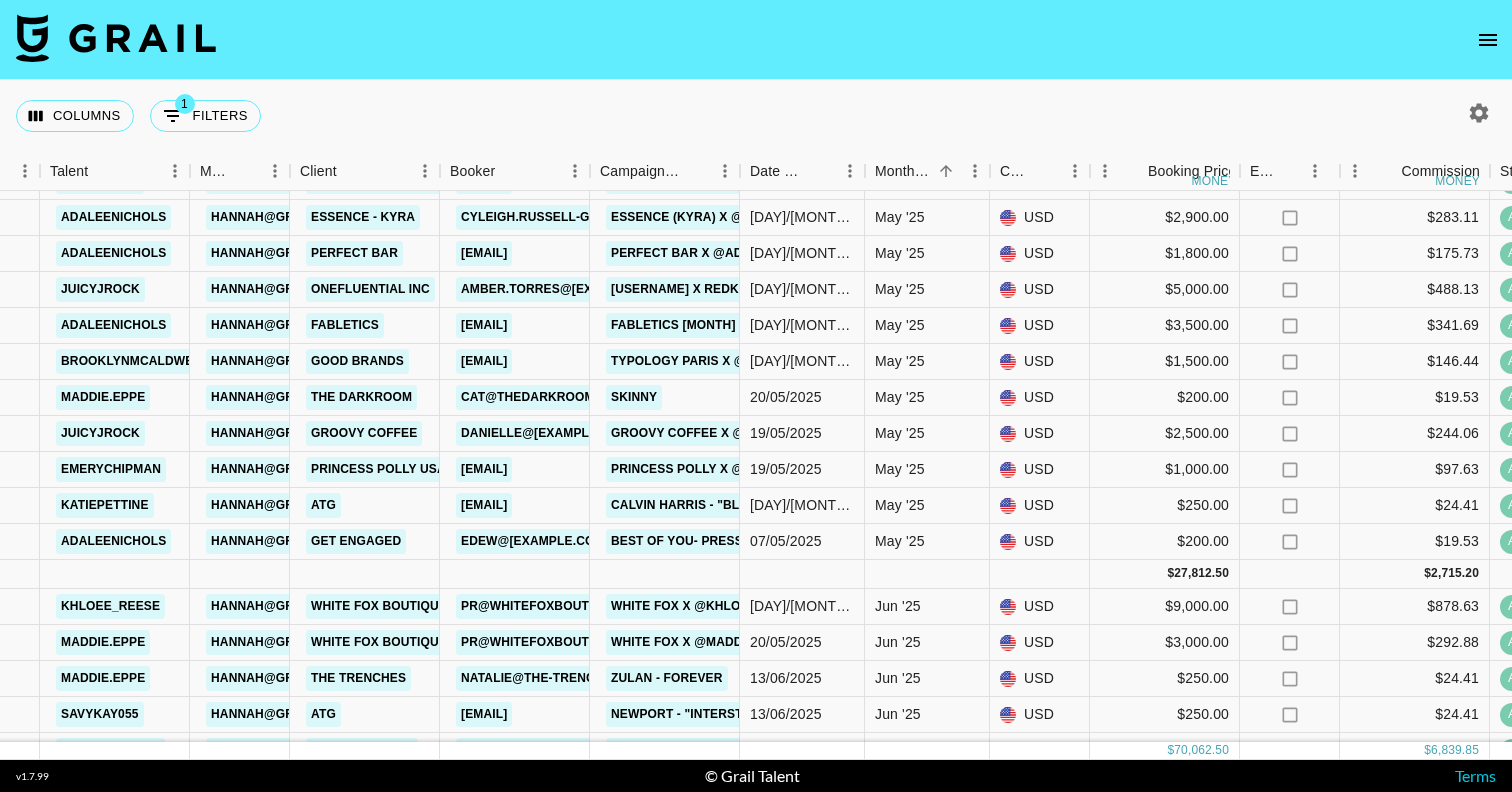 scroll, scrollTop: 0, scrollLeft: 375, axis: horizontal 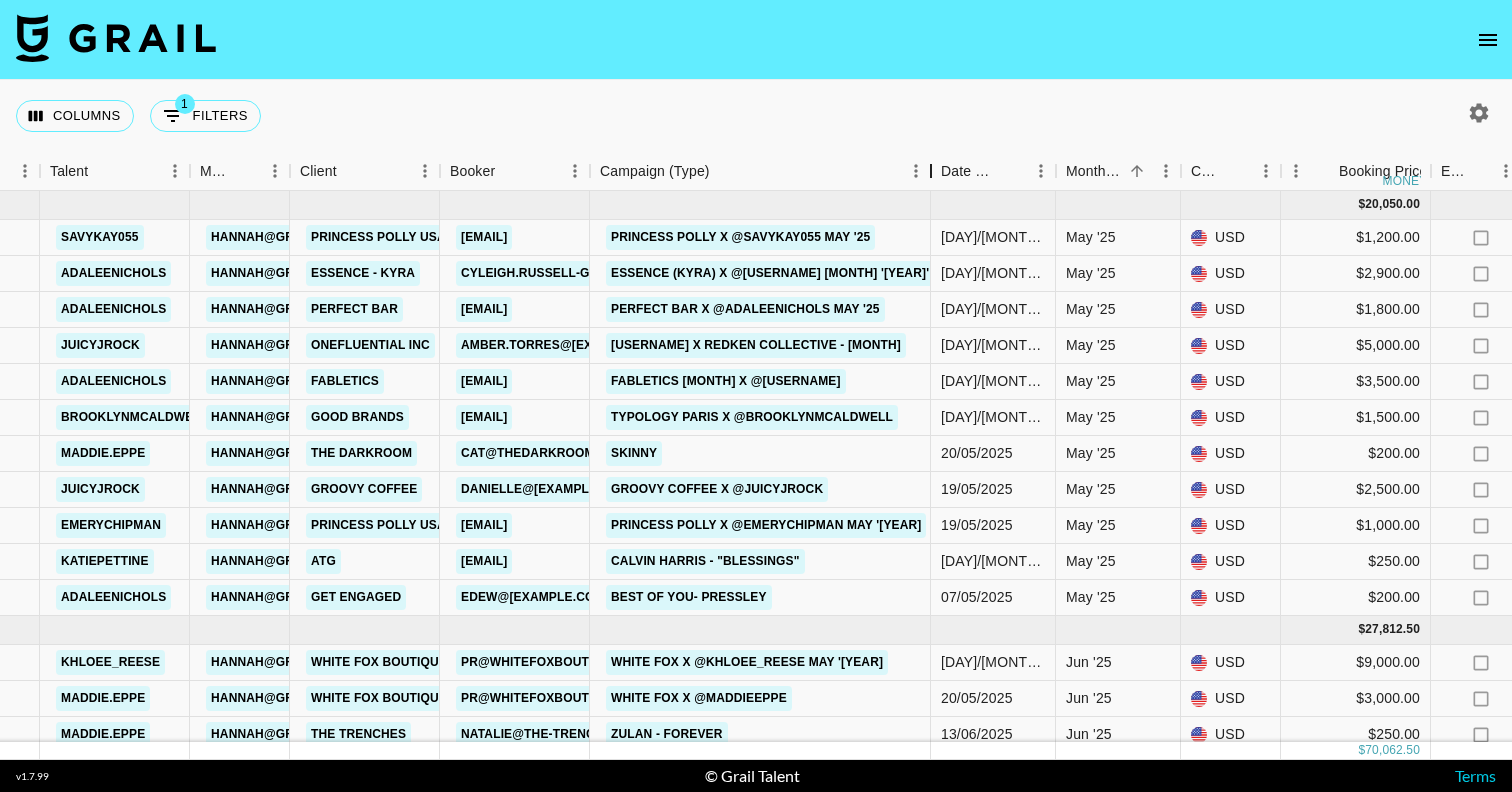 drag, startPoint x: 799, startPoint y: 170, endPoint x: 934, endPoint y: 170, distance: 135 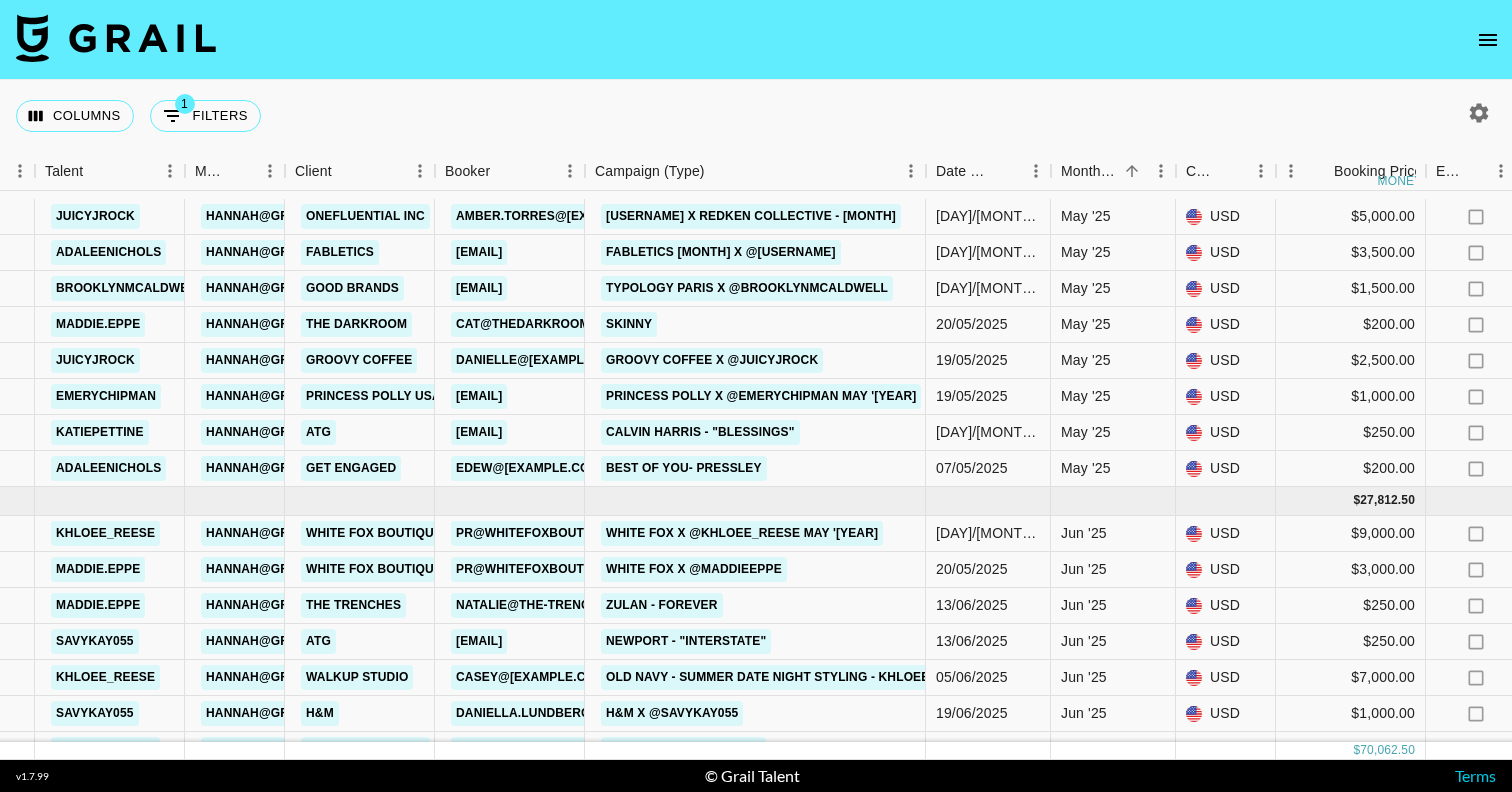 scroll, scrollTop: 119, scrollLeft: 380, axis: both 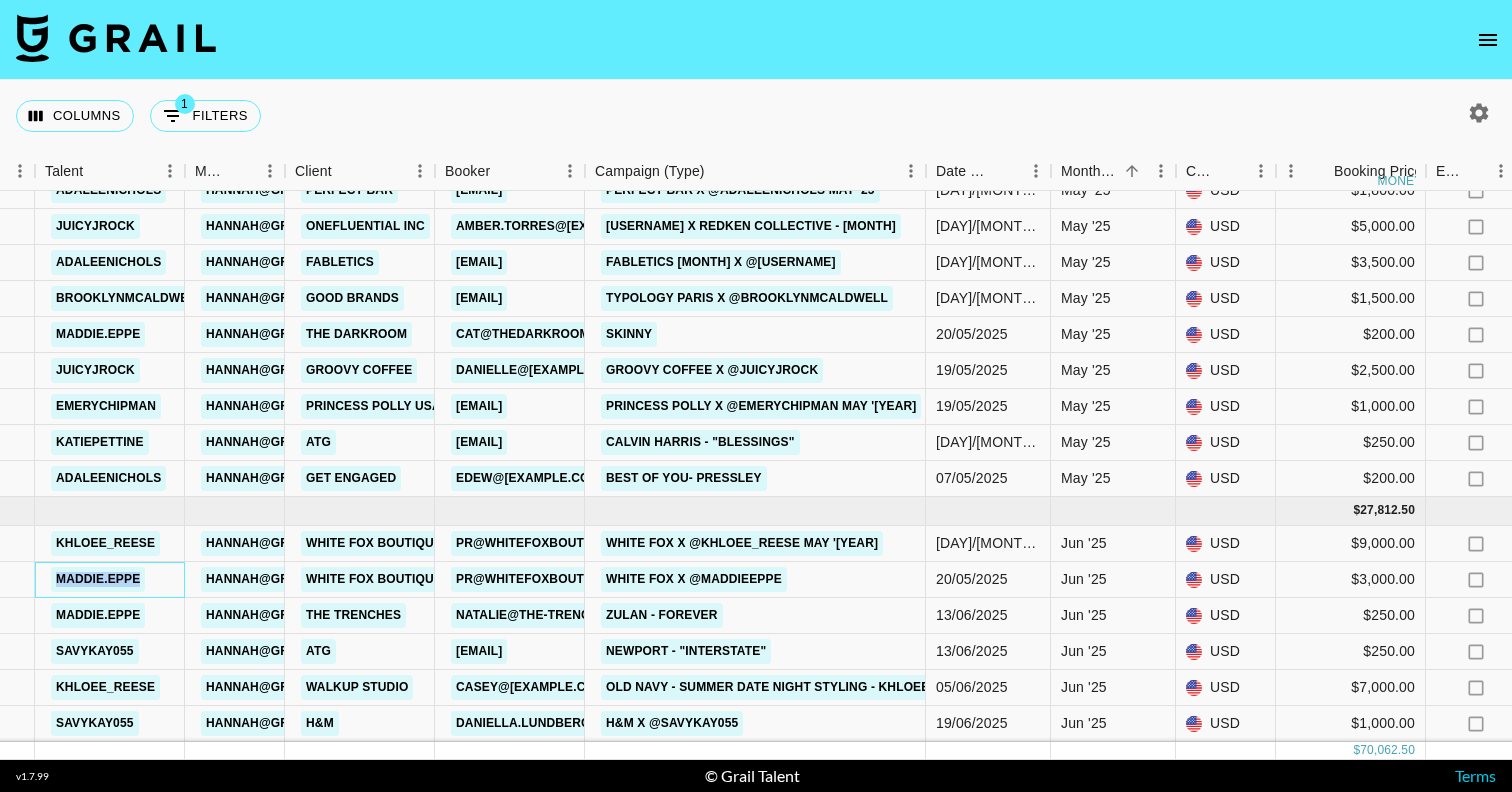 drag, startPoint x: 42, startPoint y: 578, endPoint x: 141, endPoint y: 580, distance: 99.0202 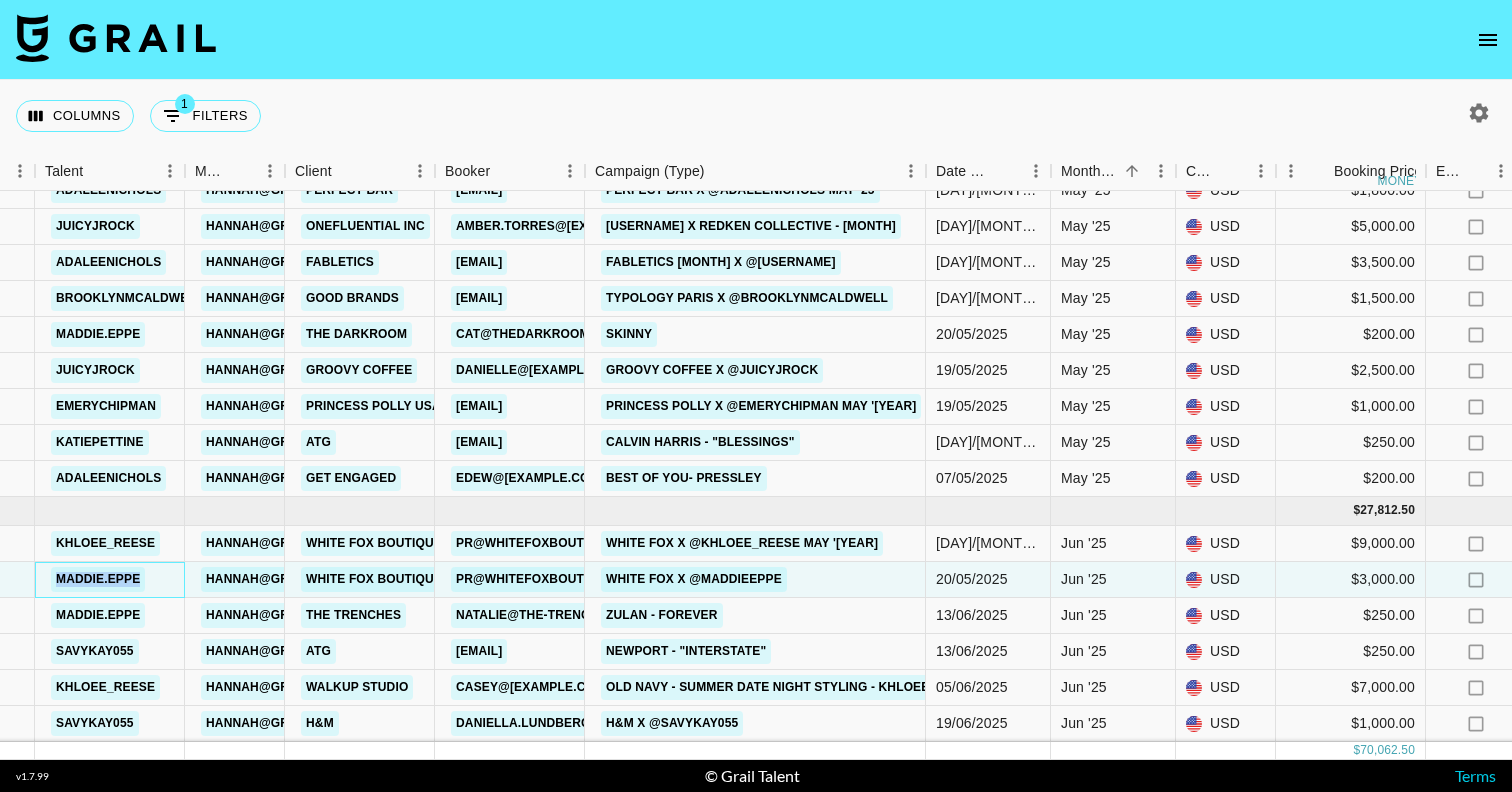 copy on "maddie.eppe" 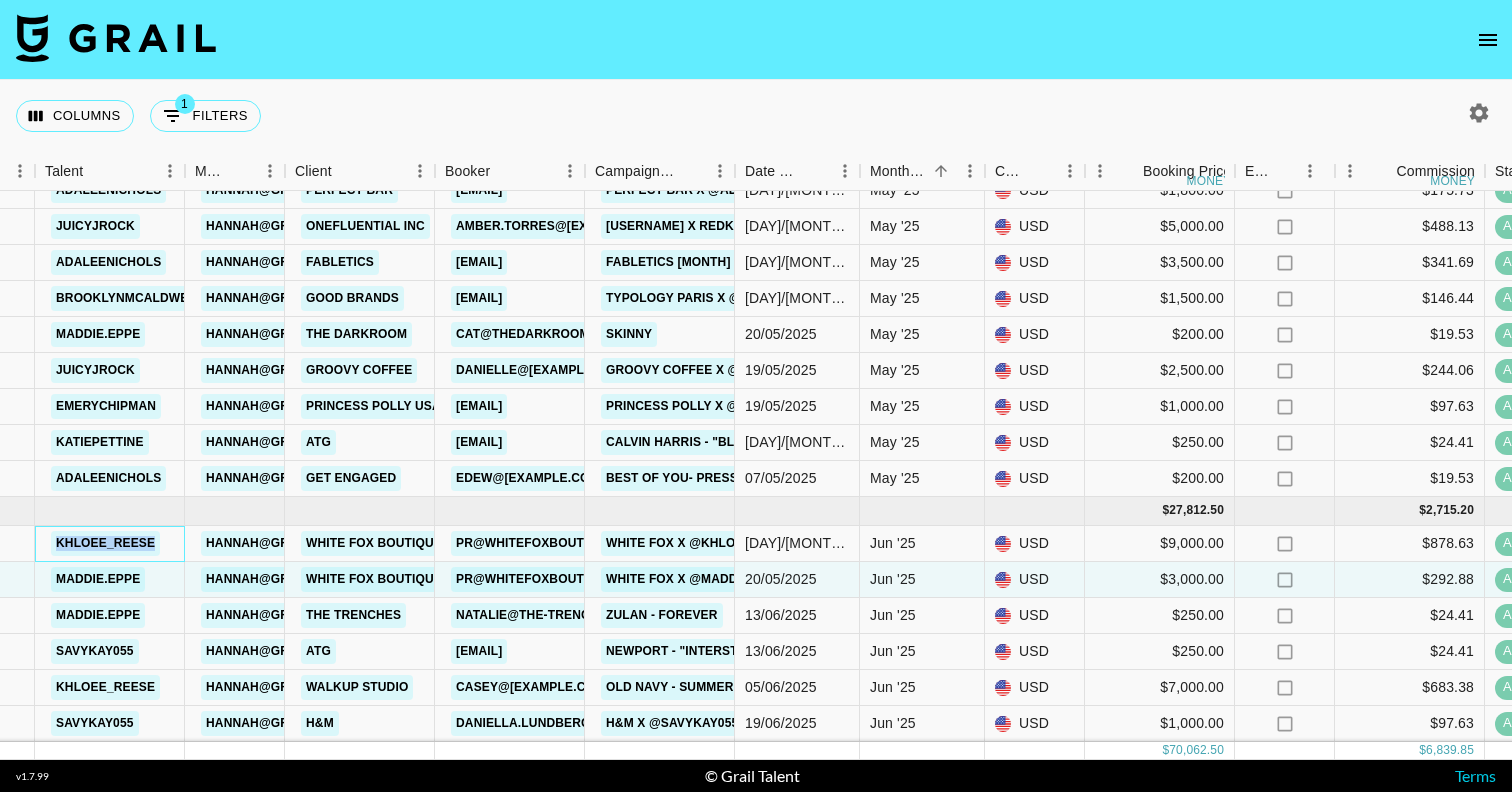 drag, startPoint x: 44, startPoint y: 545, endPoint x: 164, endPoint y: 545, distance: 120 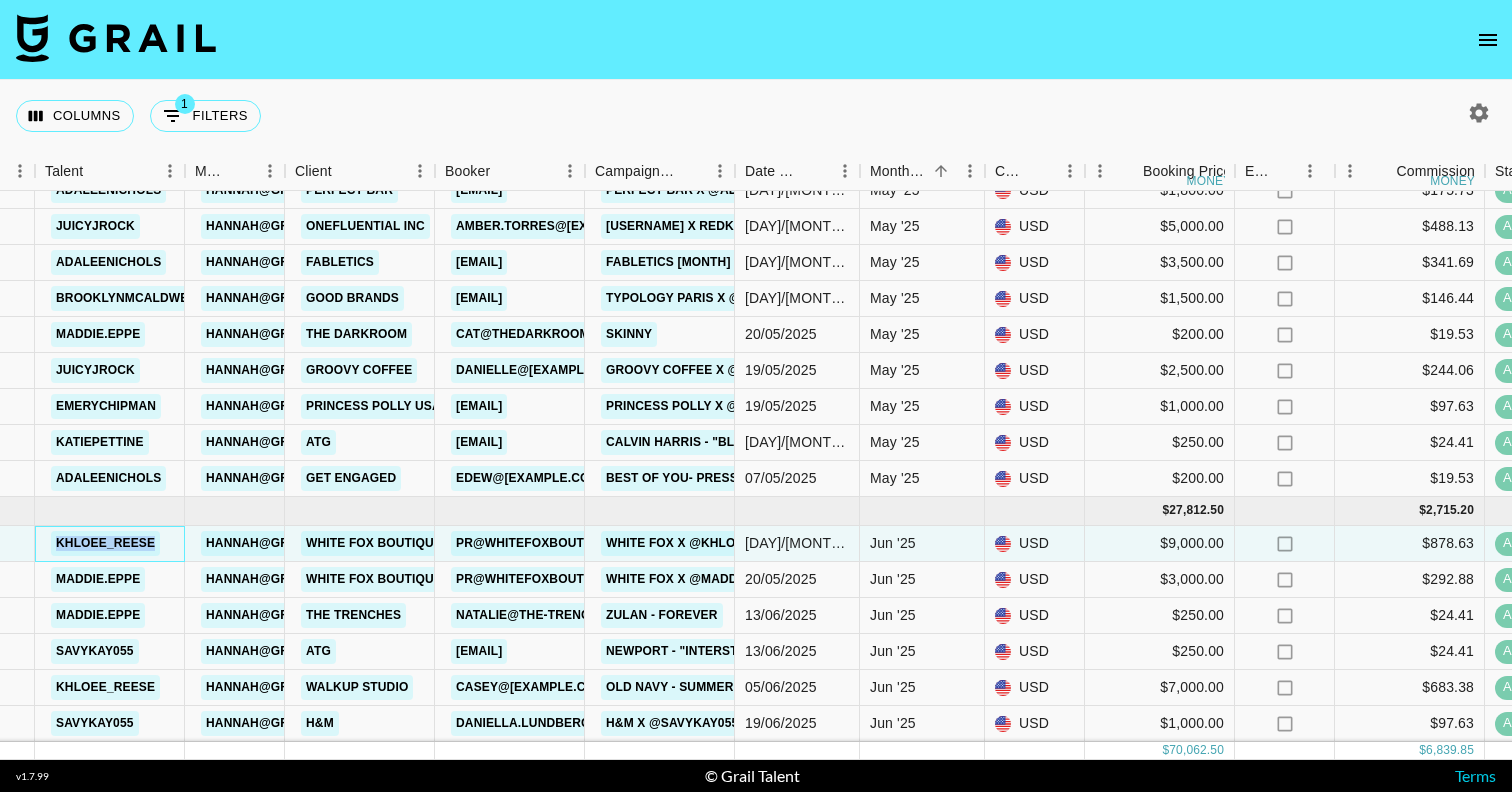 copy on "khloee_reese" 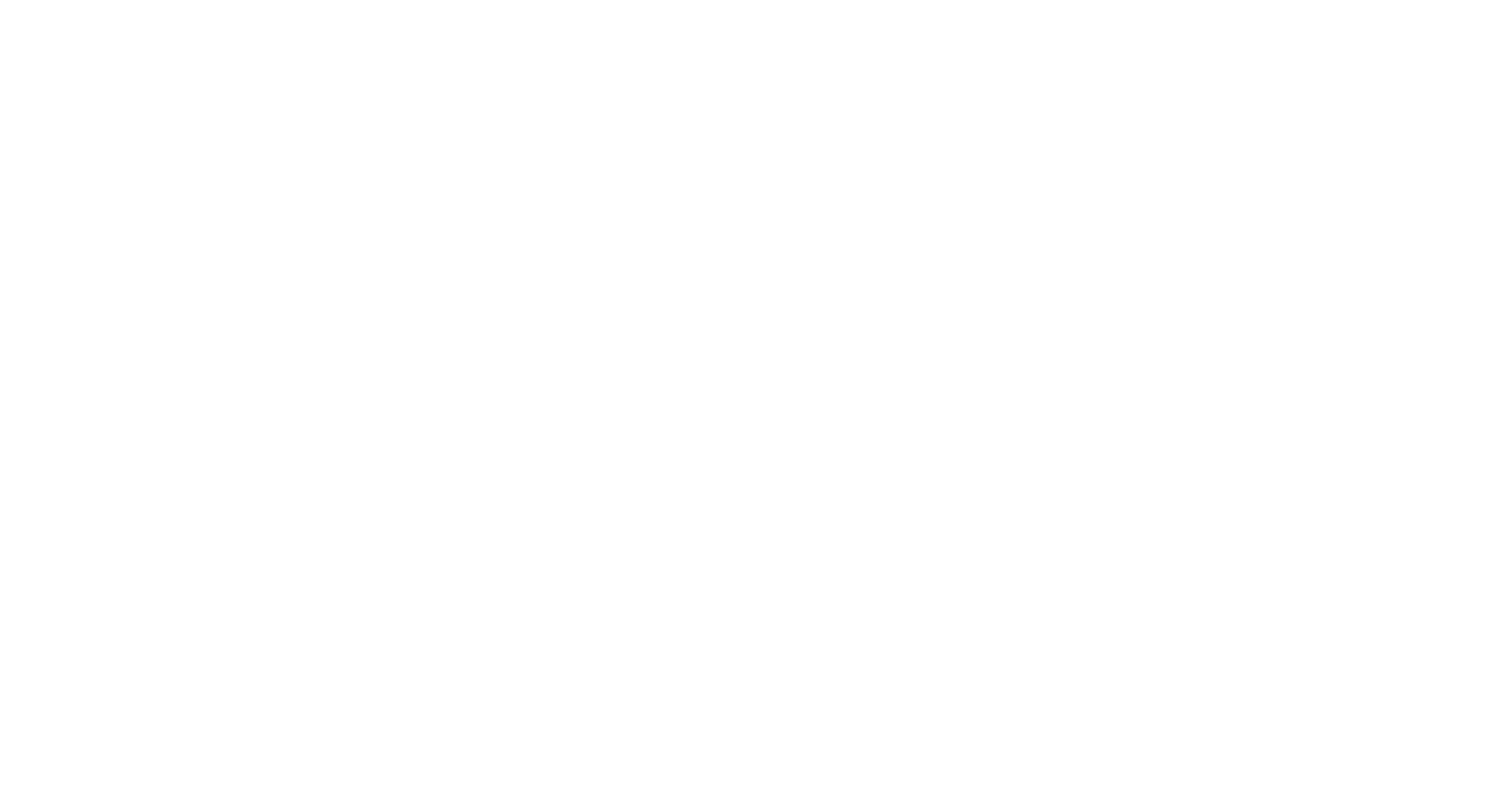 scroll, scrollTop: 0, scrollLeft: 0, axis: both 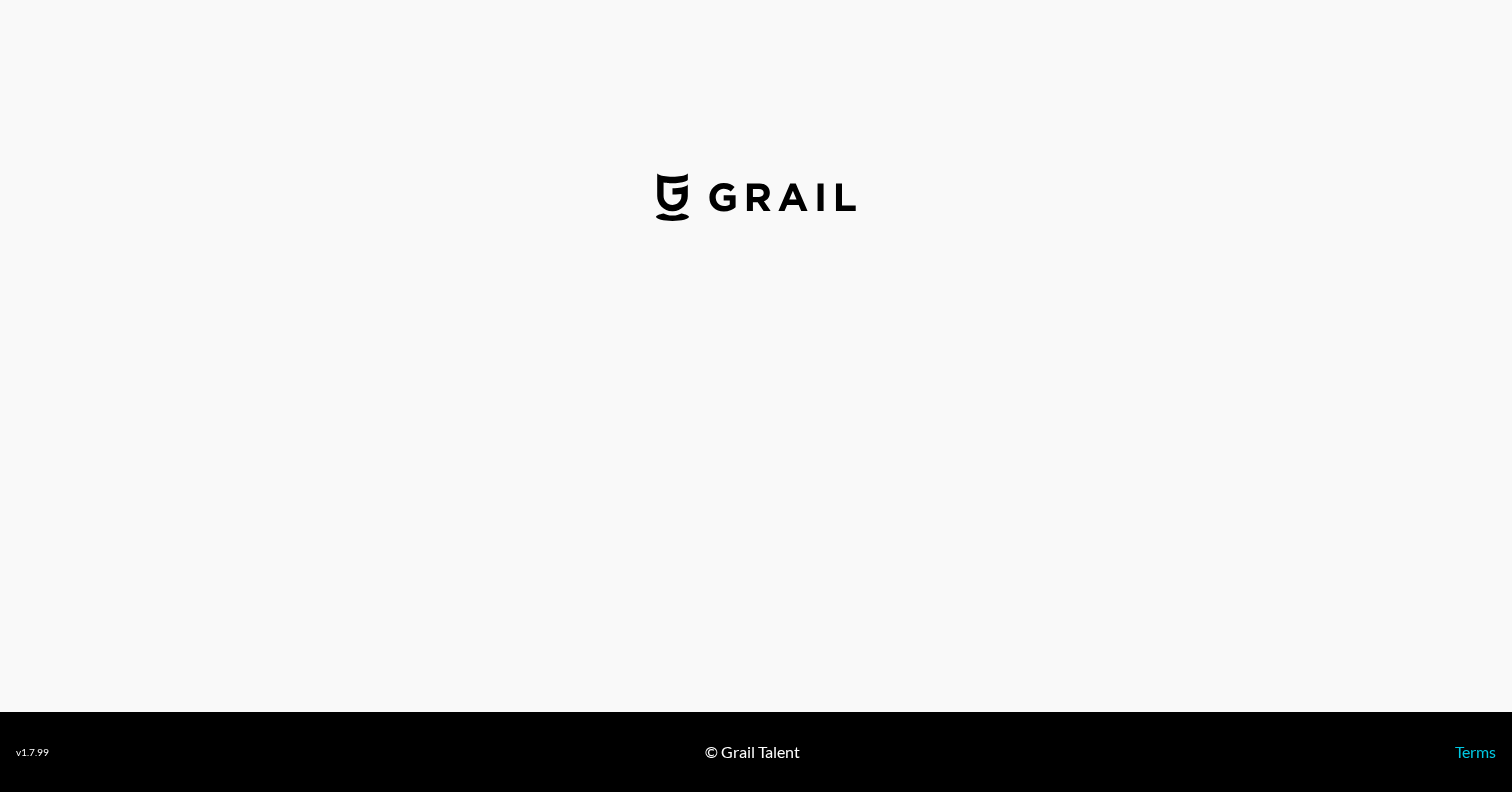 select on "USD" 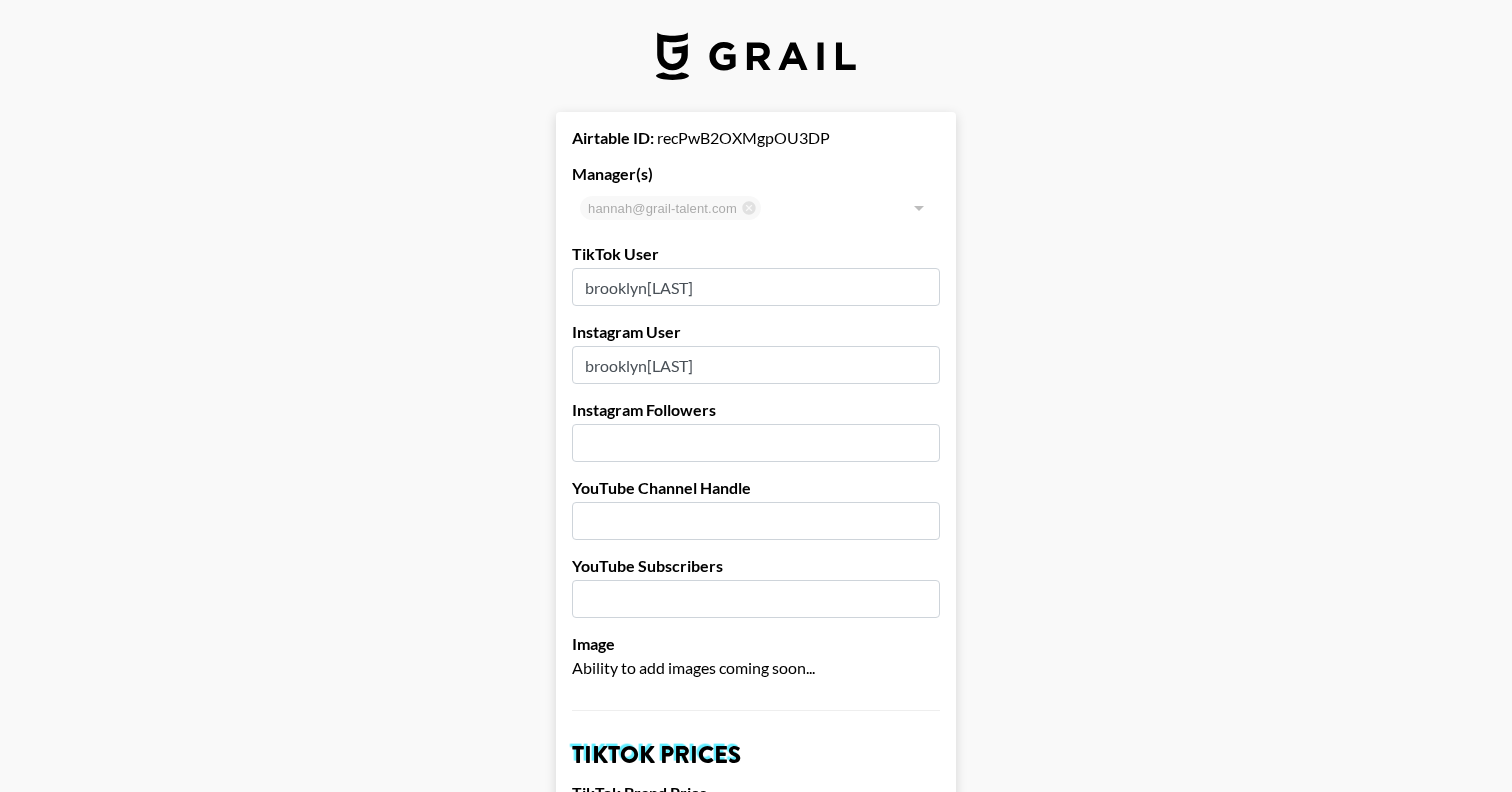 drag, startPoint x: 727, startPoint y: 296, endPoint x: 574, endPoint y: 284, distance: 153.46986 